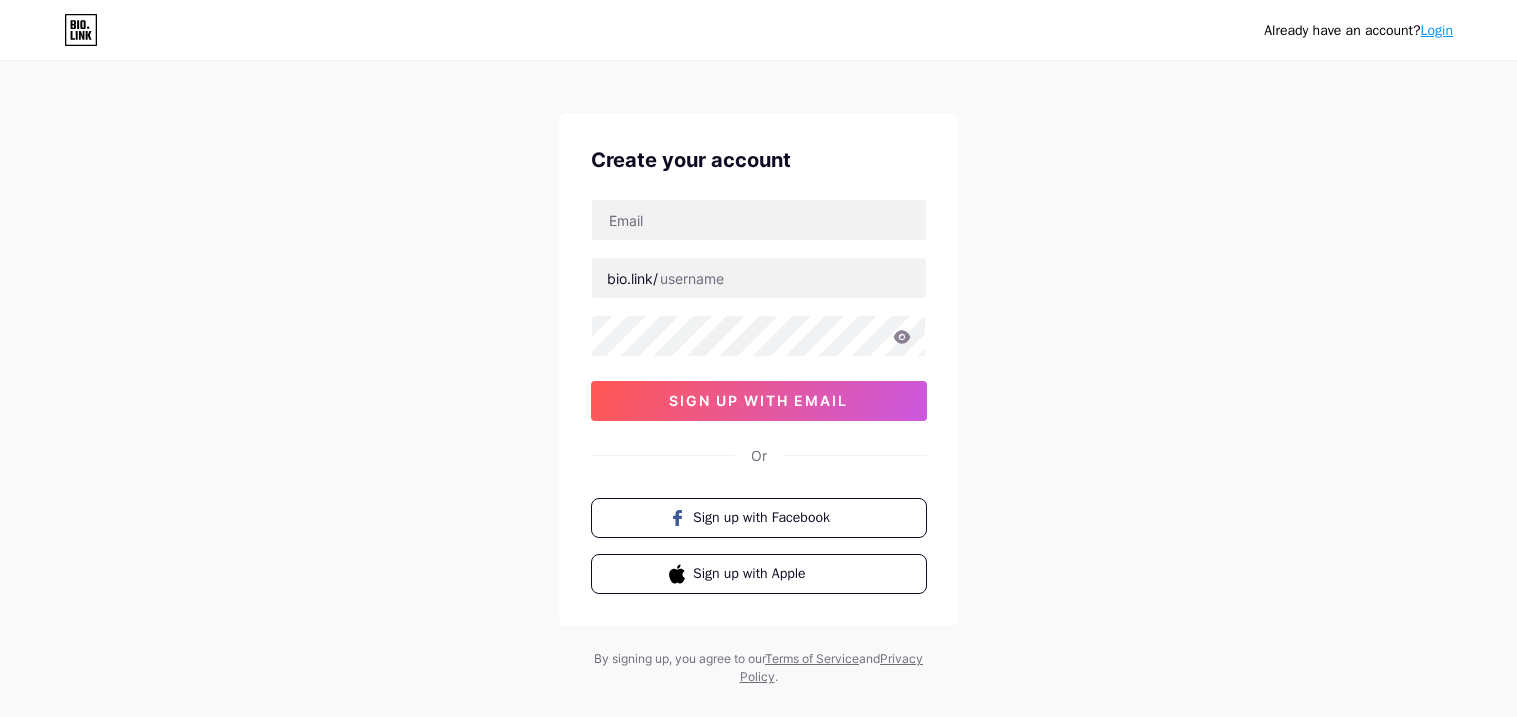 scroll, scrollTop: 47, scrollLeft: 0, axis: vertical 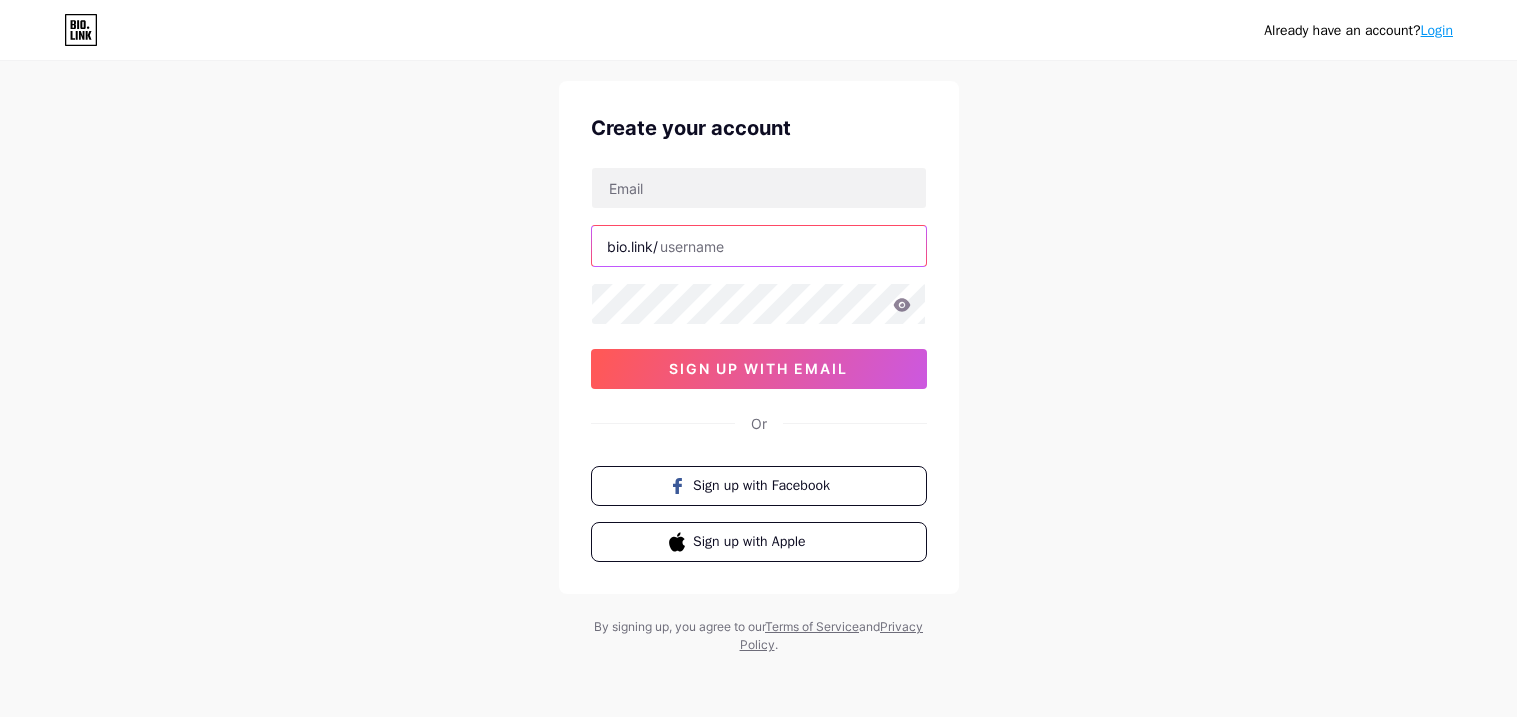 click at bounding box center (759, 246) 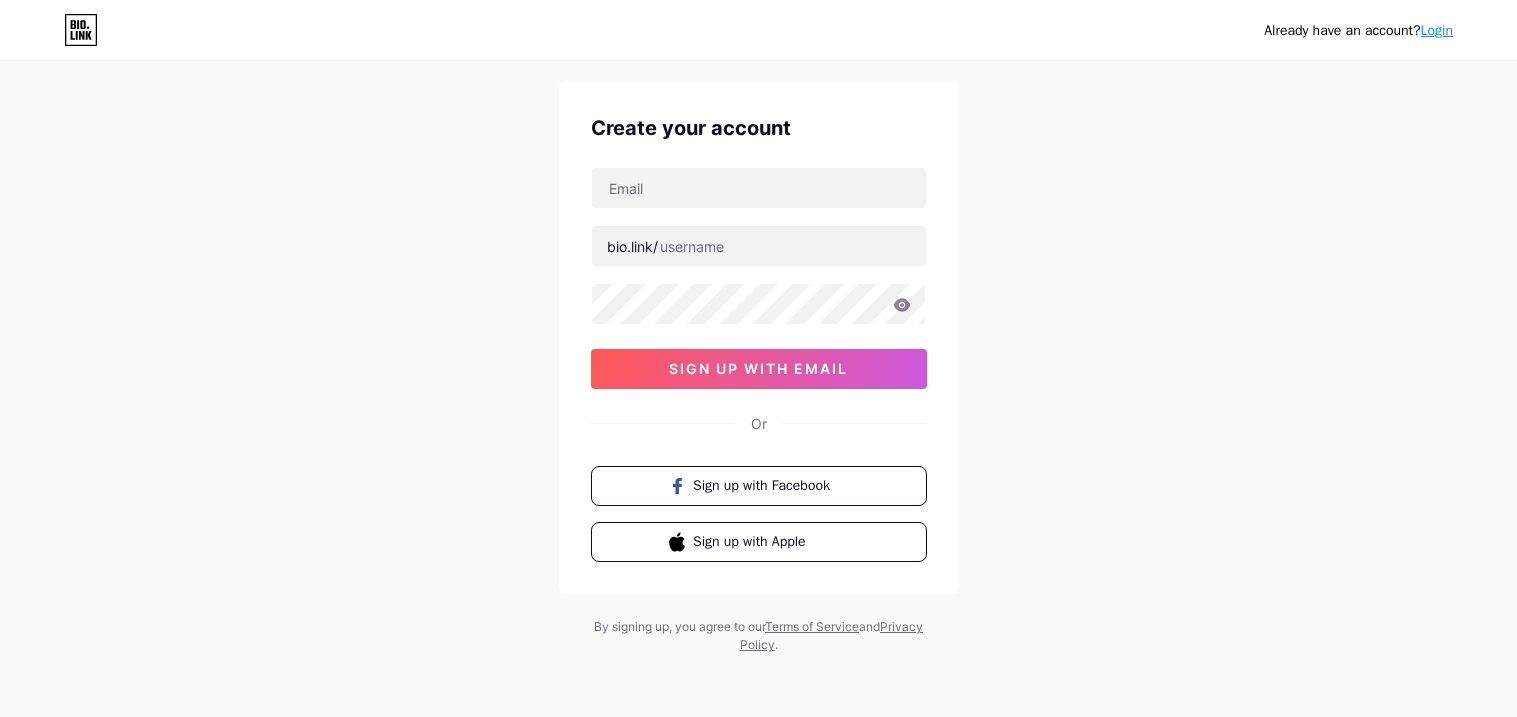 click on "Already have an account?  Login   Create your account         bio.link/                       sign up with email         Or       Sign up with Facebook
Sign up with Apple
By signing up, you agree to our  Terms of Service  and  Privacy Policy ." at bounding box center [758, 335] 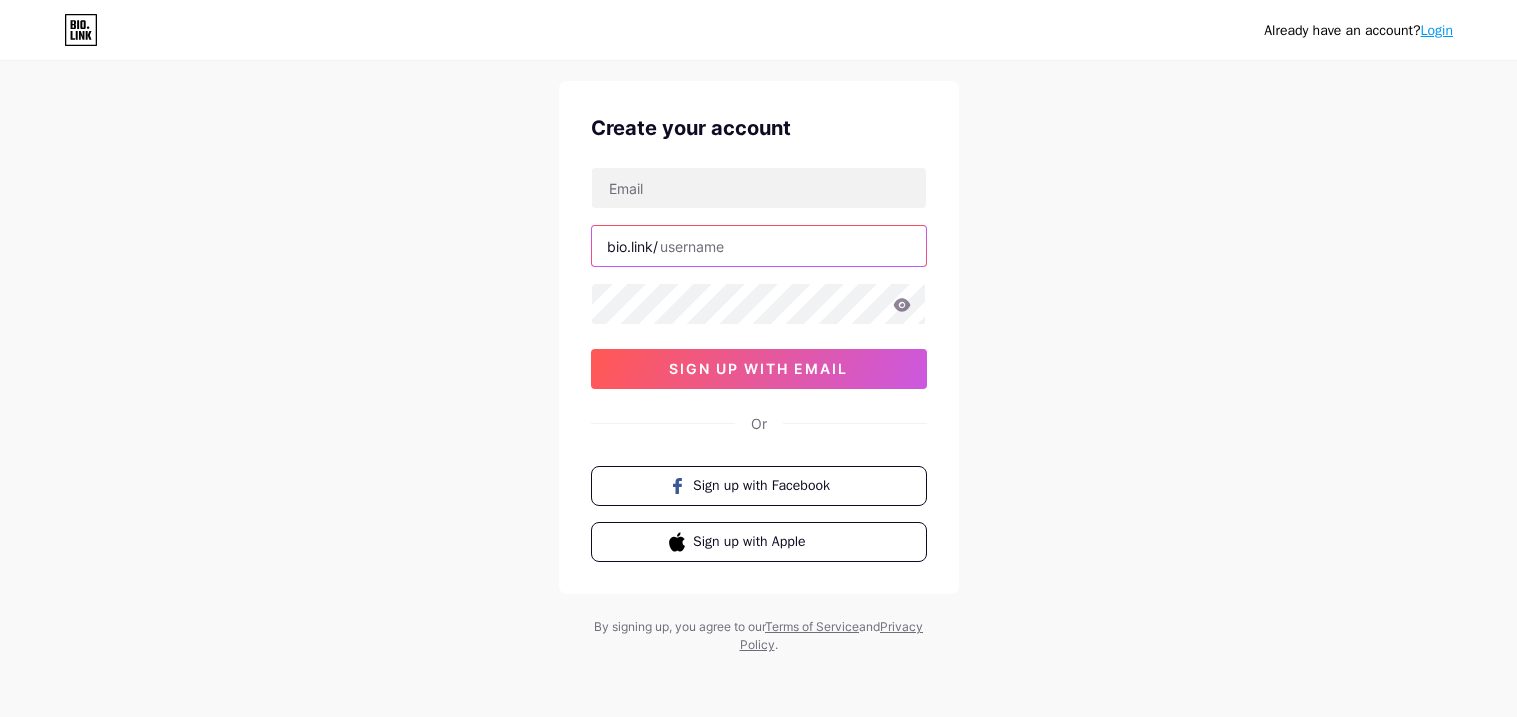 click at bounding box center (759, 246) 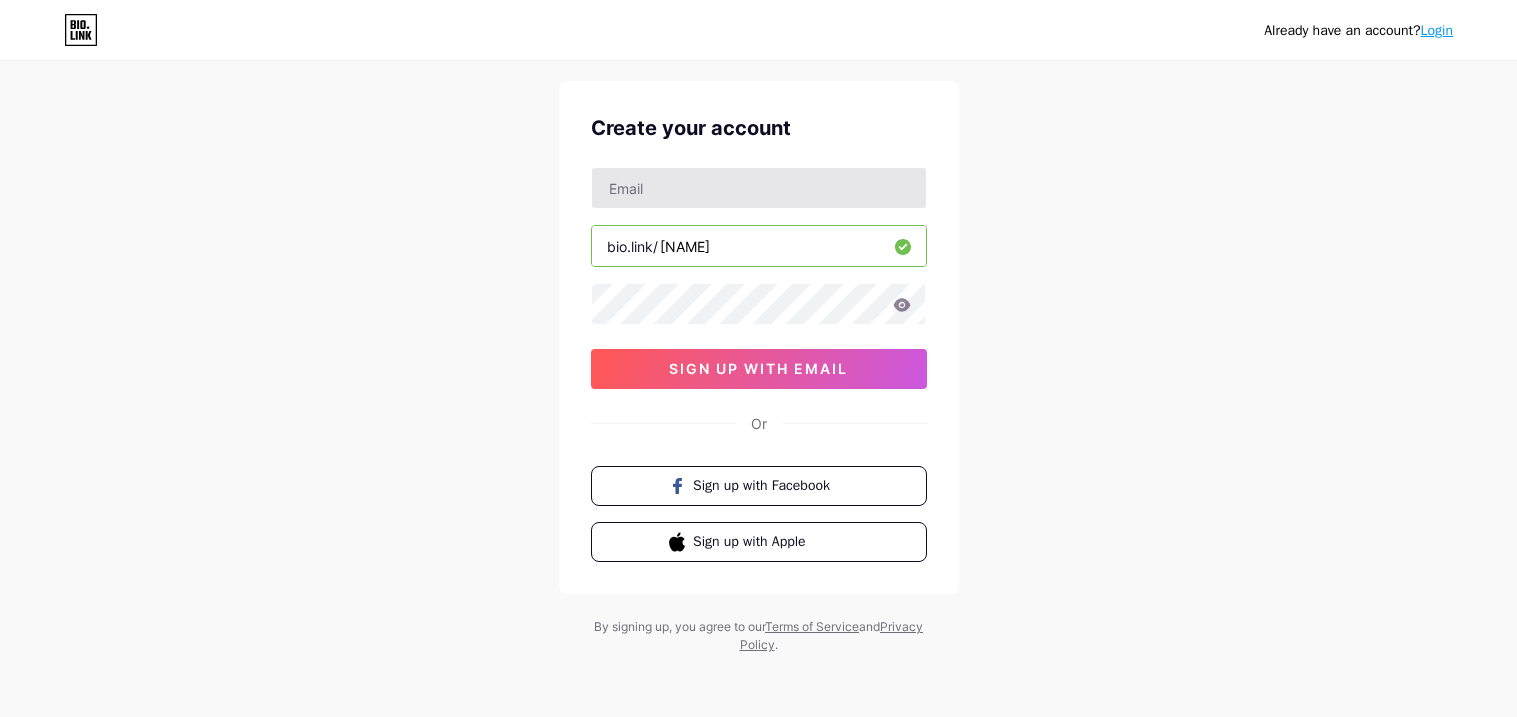 type on "aliniya" 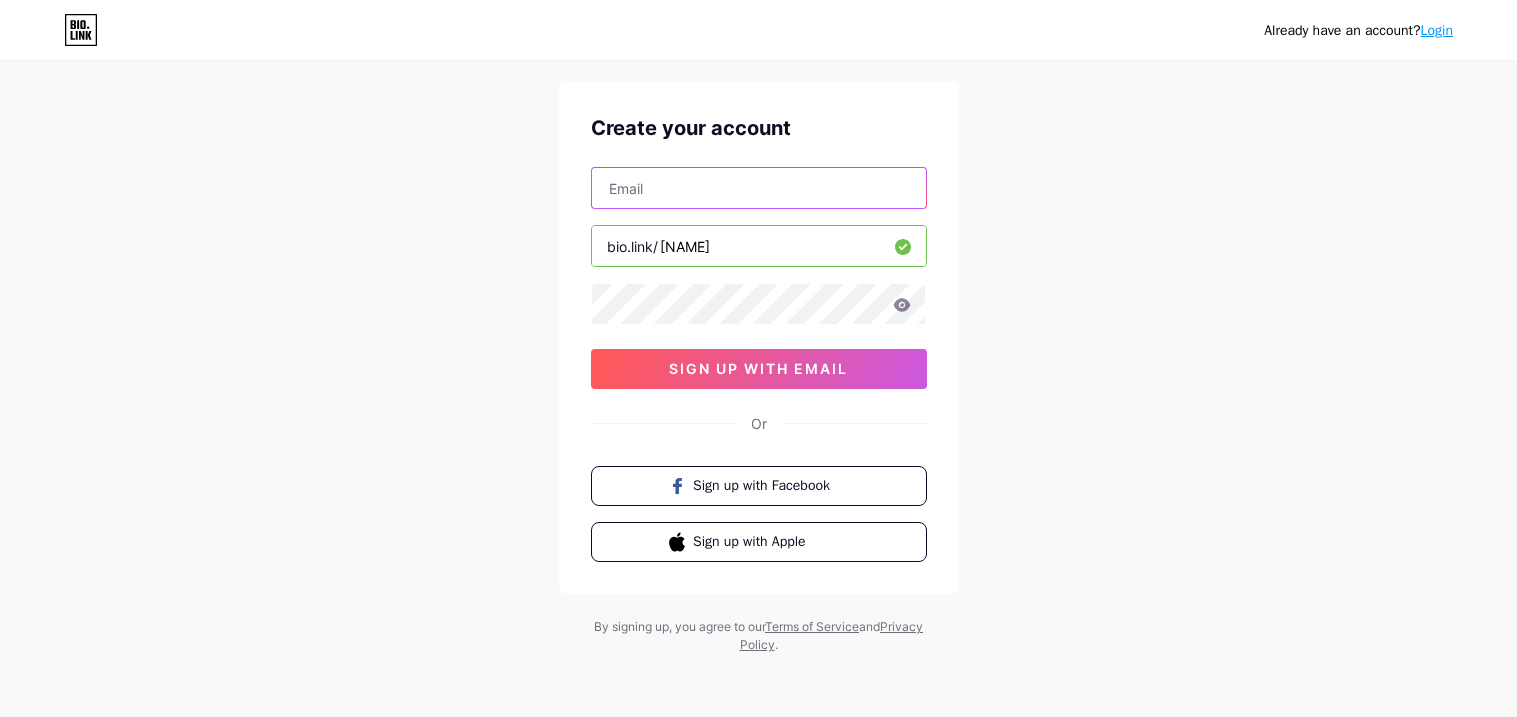 click at bounding box center (759, 188) 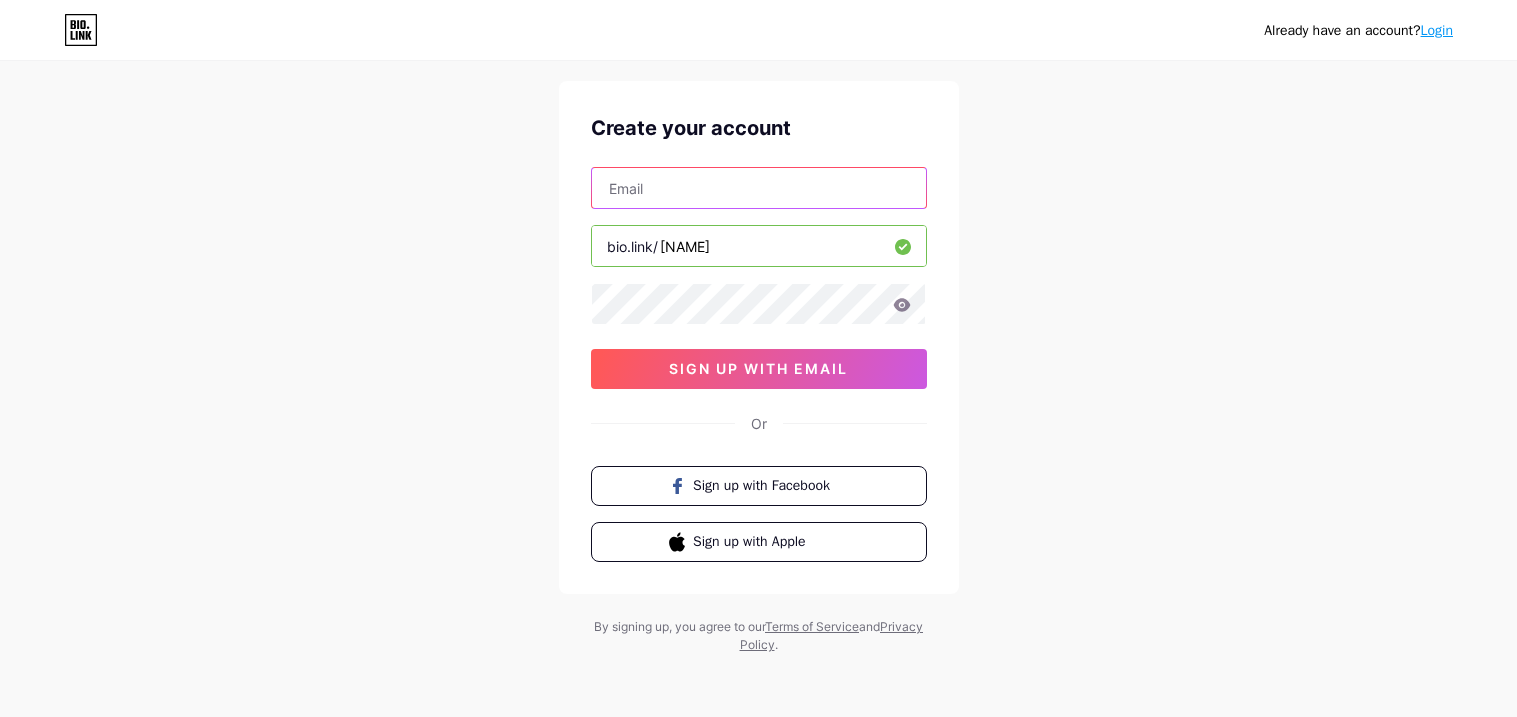 type on "amirhosseinaliniya44@gmail.com" 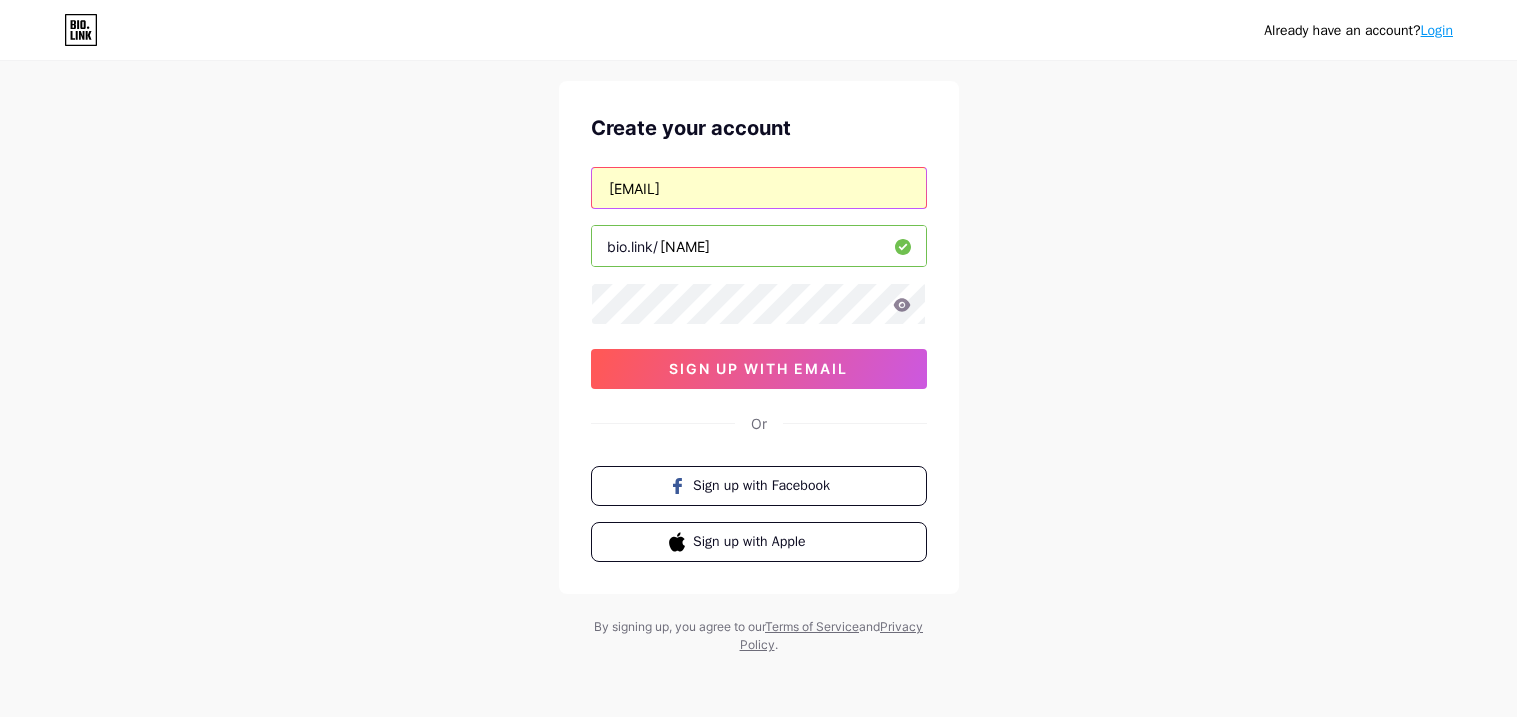 drag, startPoint x: 865, startPoint y: 193, endPoint x: 497, endPoint y: 197, distance: 368.02173 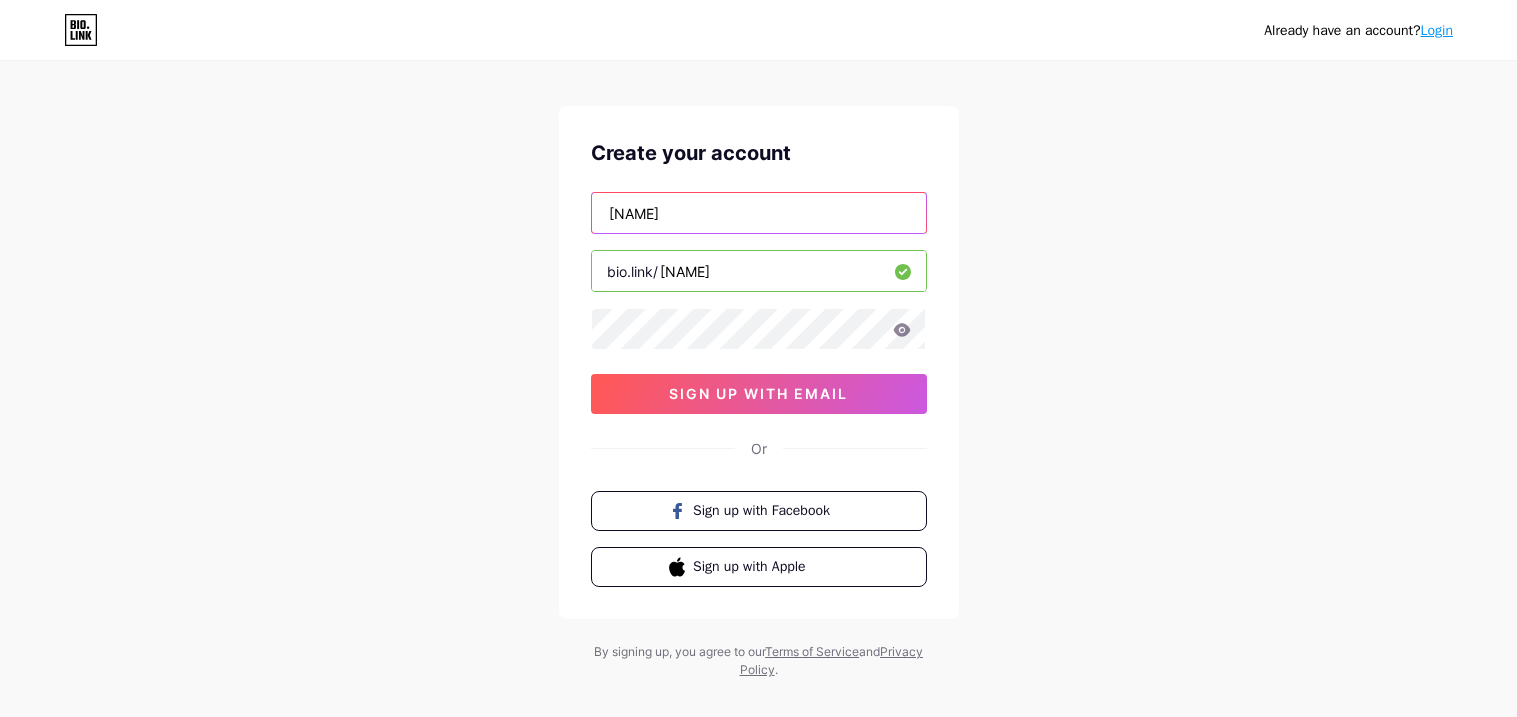 scroll, scrollTop: 0, scrollLeft: 0, axis: both 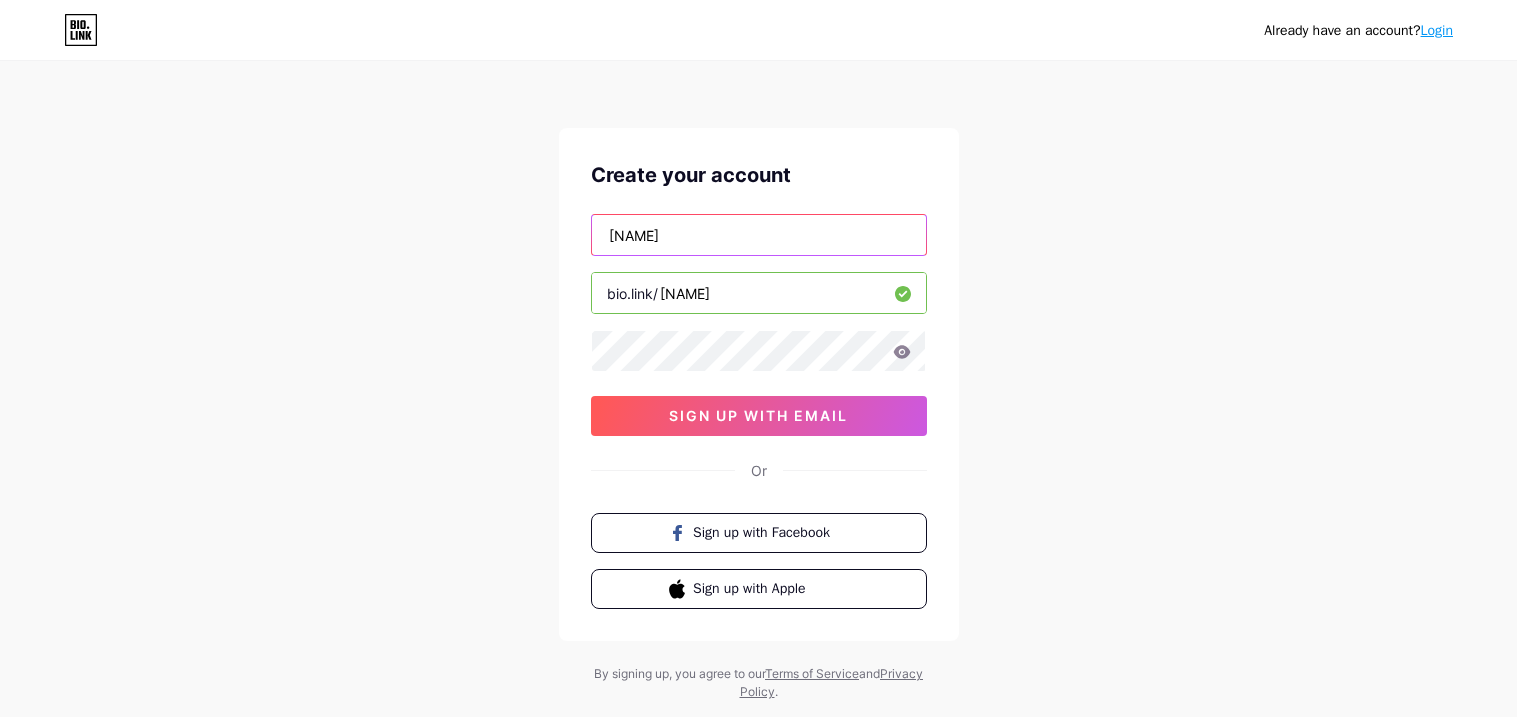 type on "[USERNAME]" 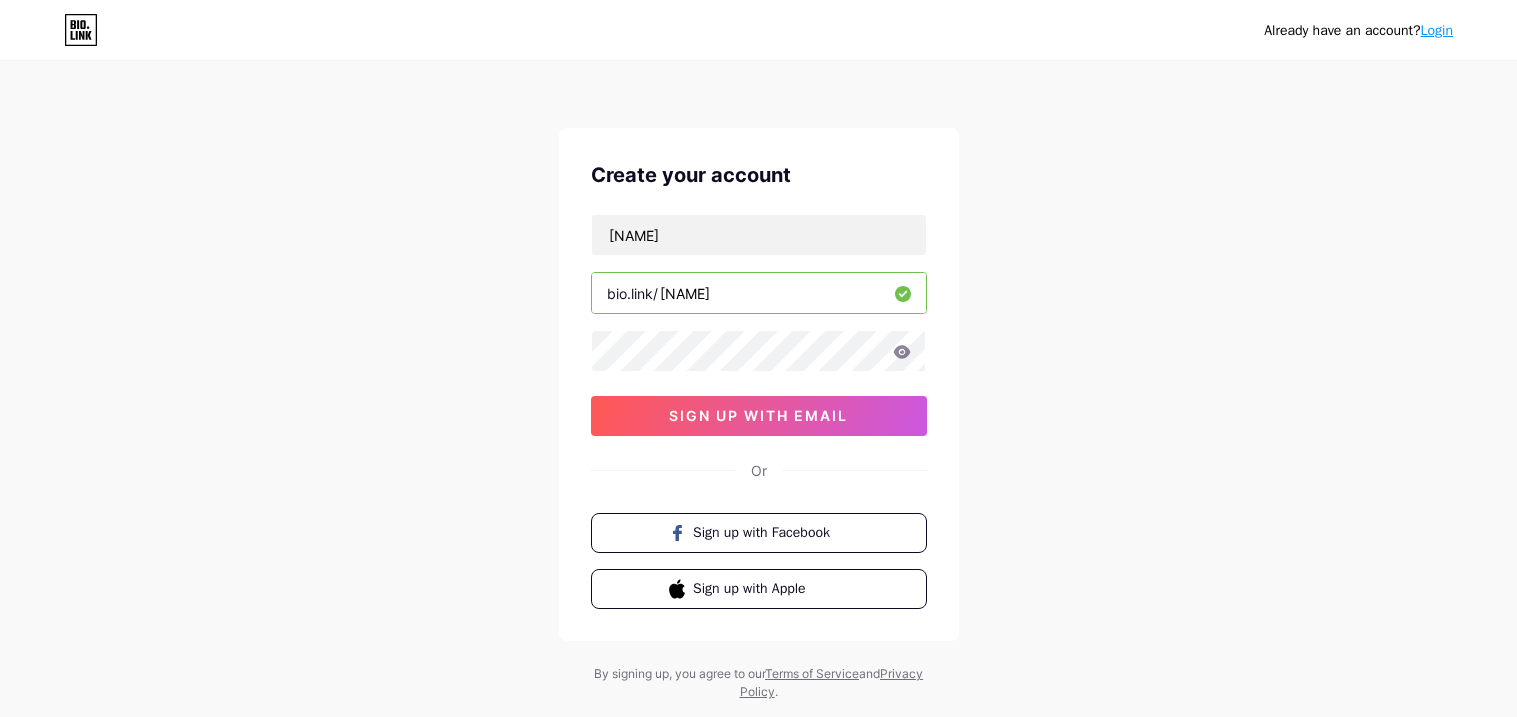 click on "Login" at bounding box center [1437, 30] 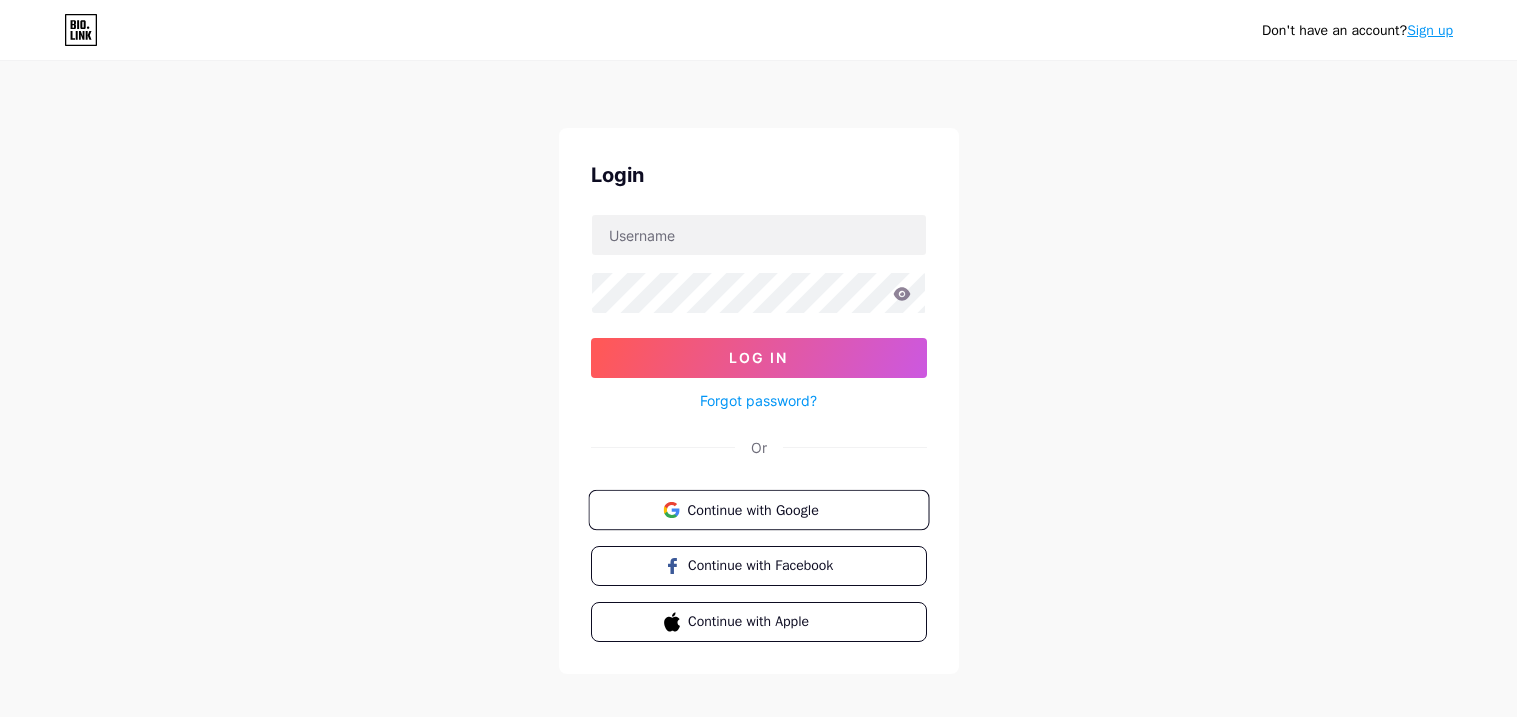 click on "Continue with Google" at bounding box center (770, 509) 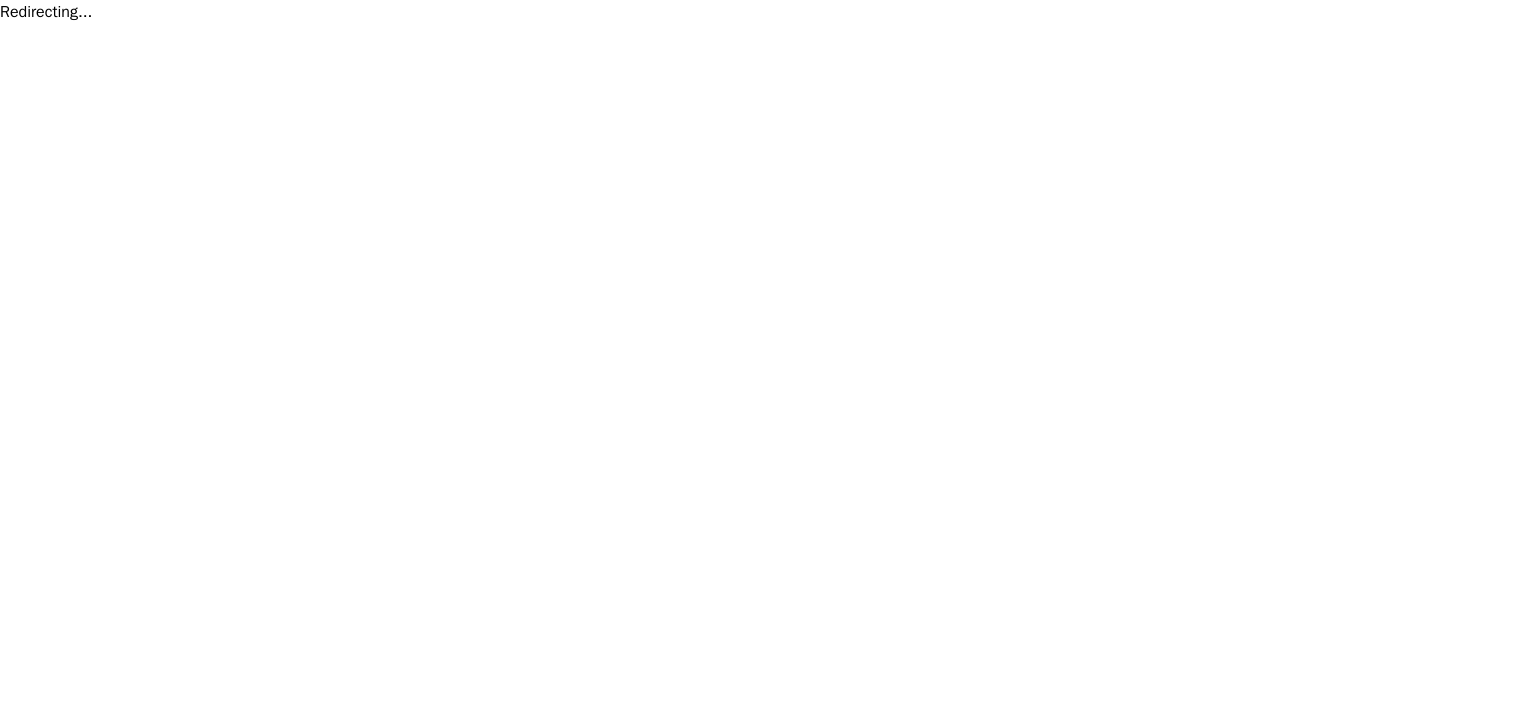 scroll, scrollTop: 0, scrollLeft: 0, axis: both 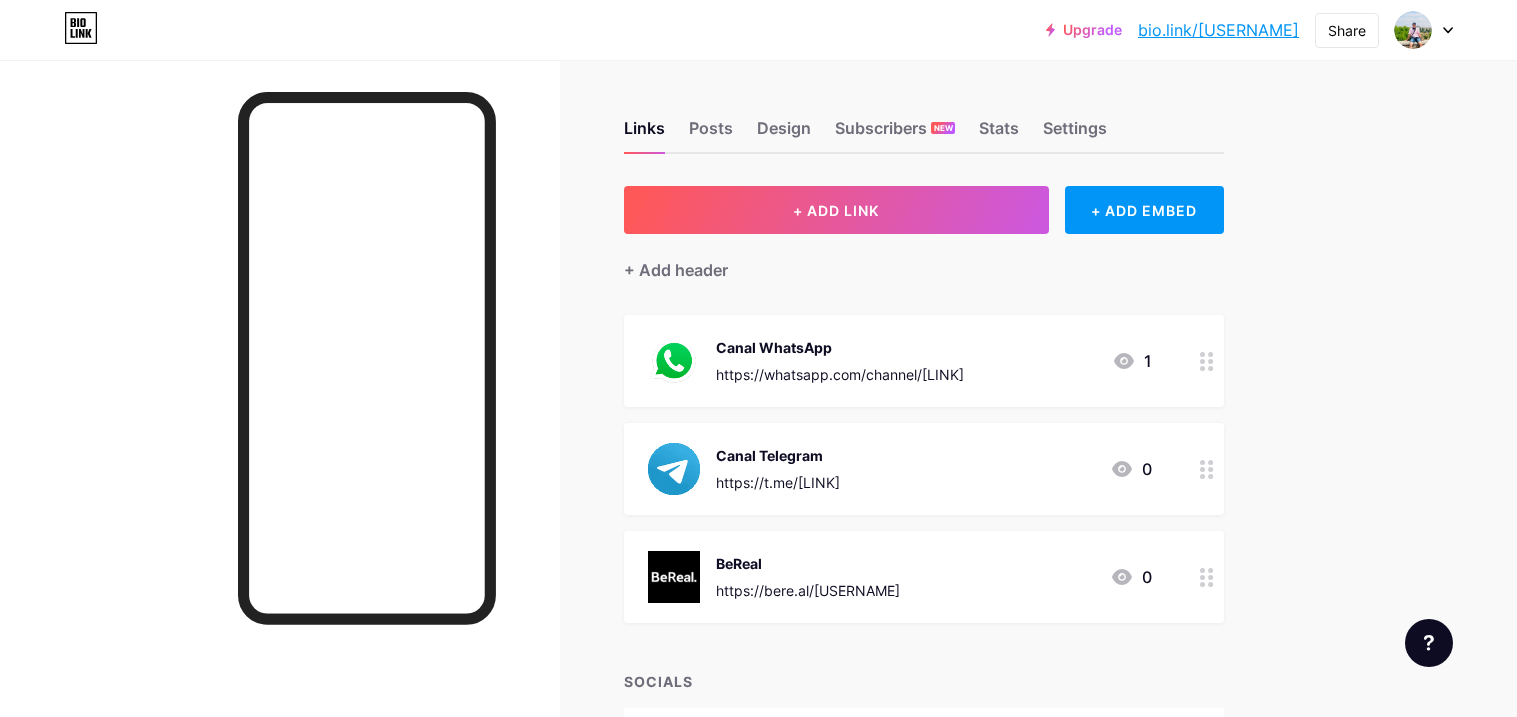 click on "BeReal https://bere.al/[USERNAME] 0" at bounding box center [924, 577] 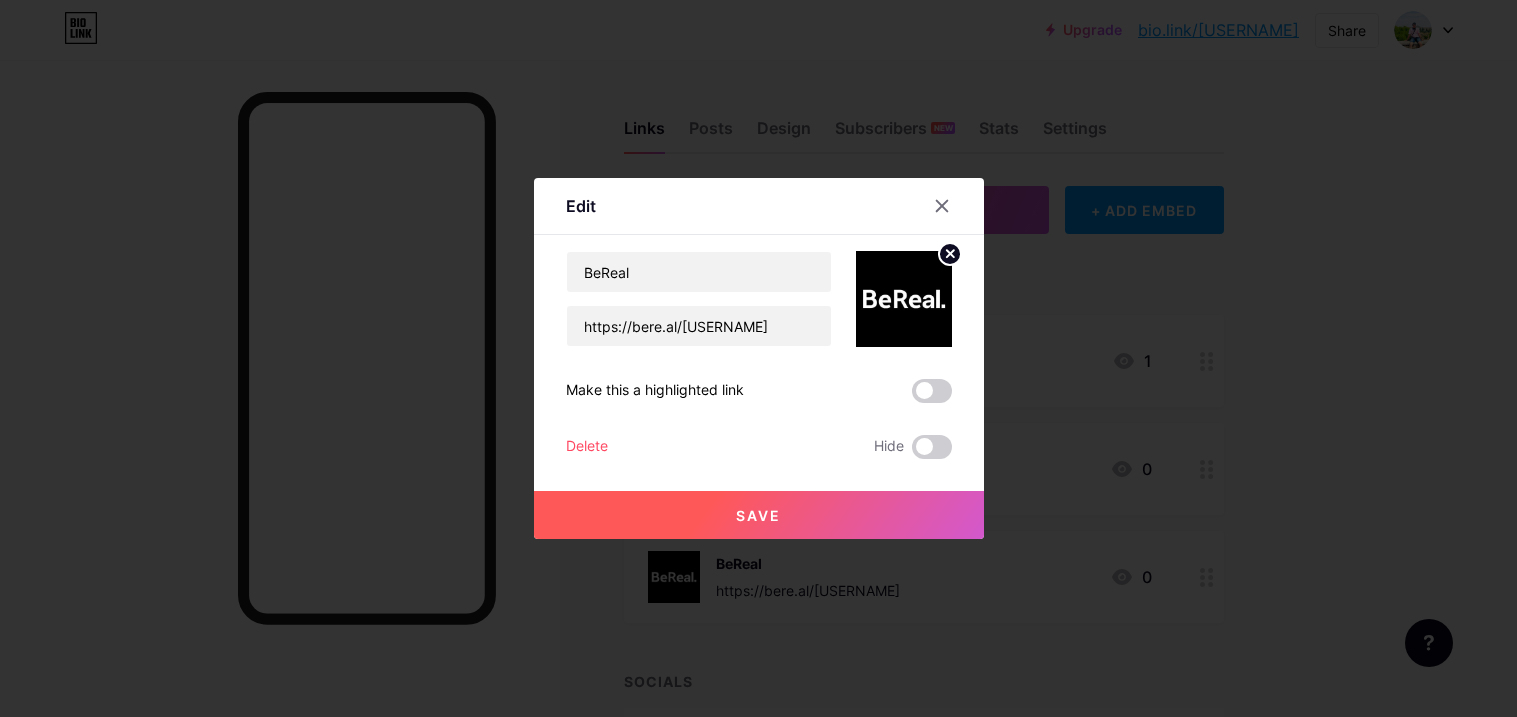 click at bounding box center [758, 358] 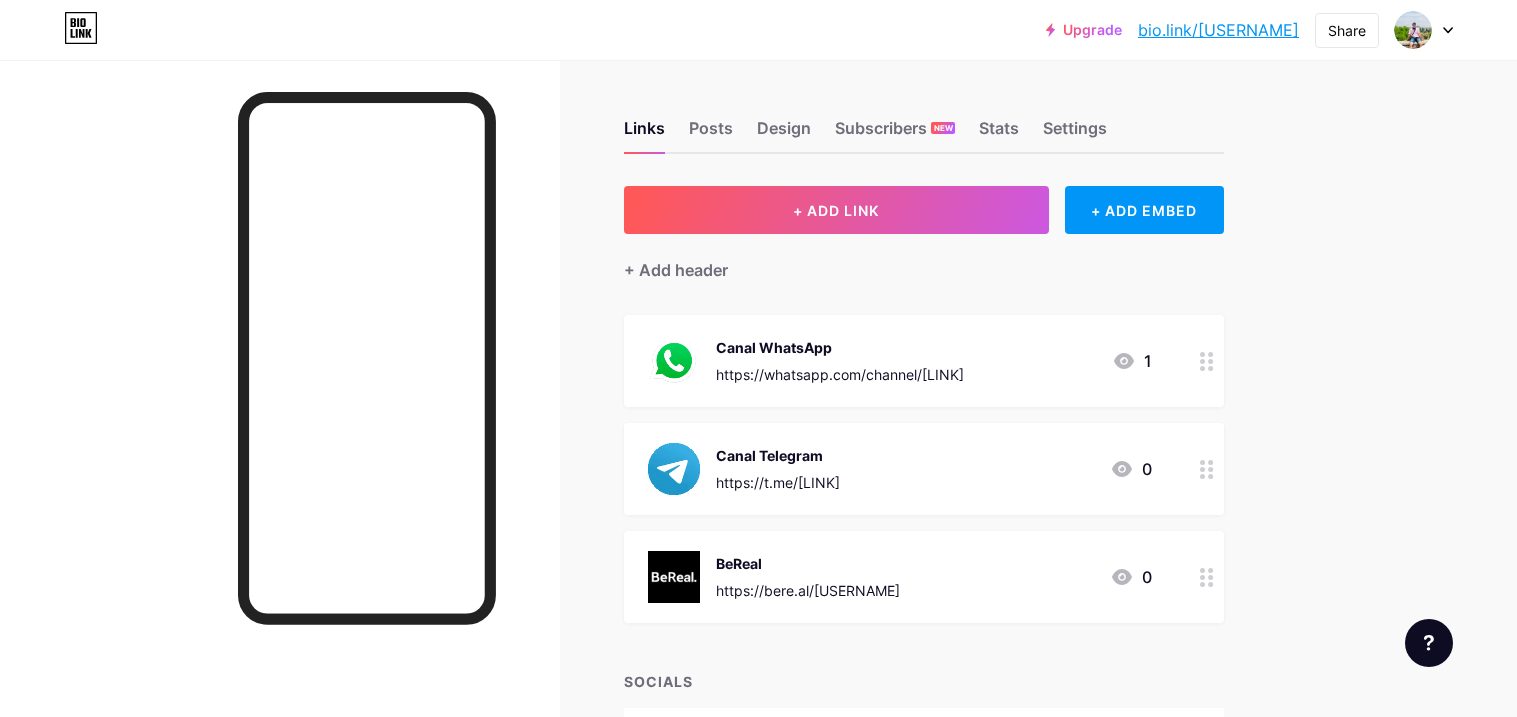 click at bounding box center (1207, 577) 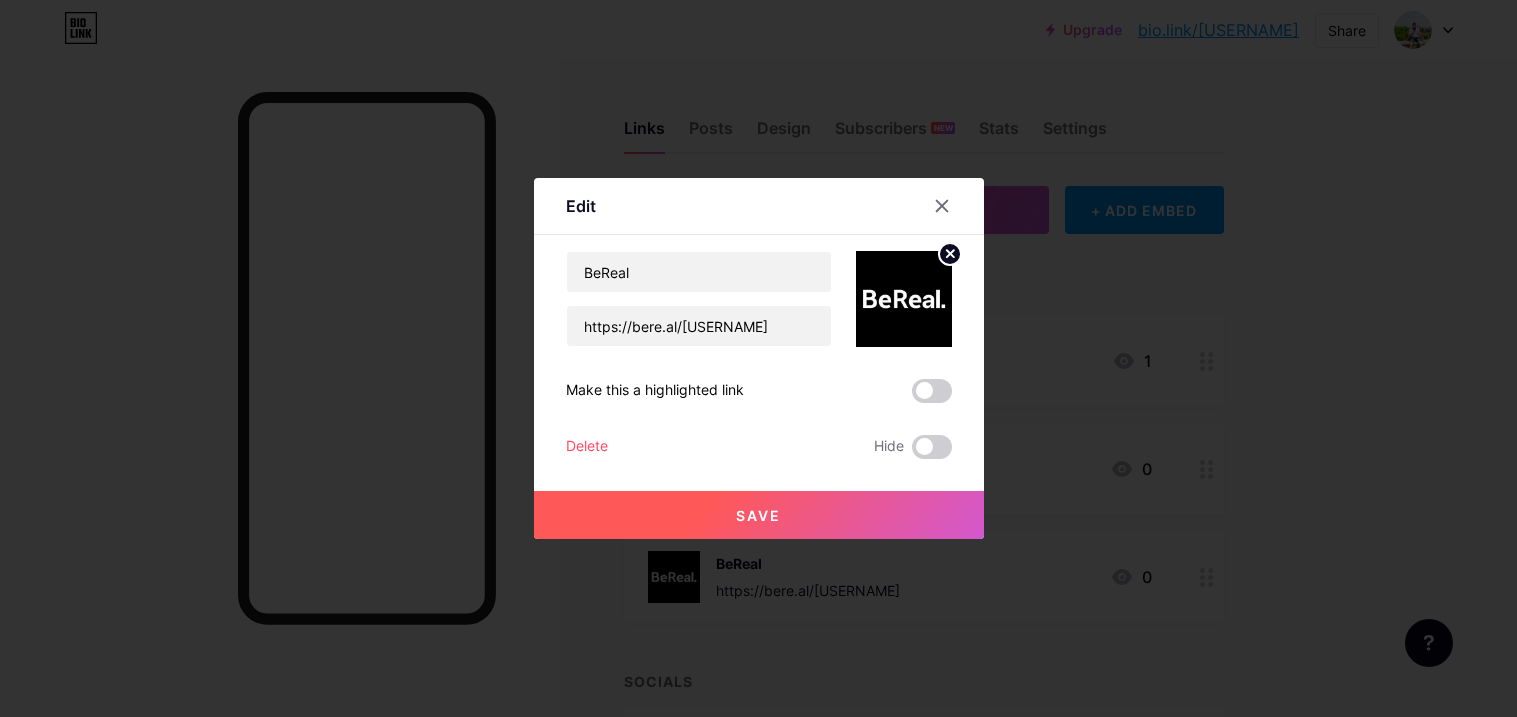 click on "BeReal https://bere.al/[USERNAME] Make this a highlighted link Delete Hide Save" at bounding box center (759, 355) 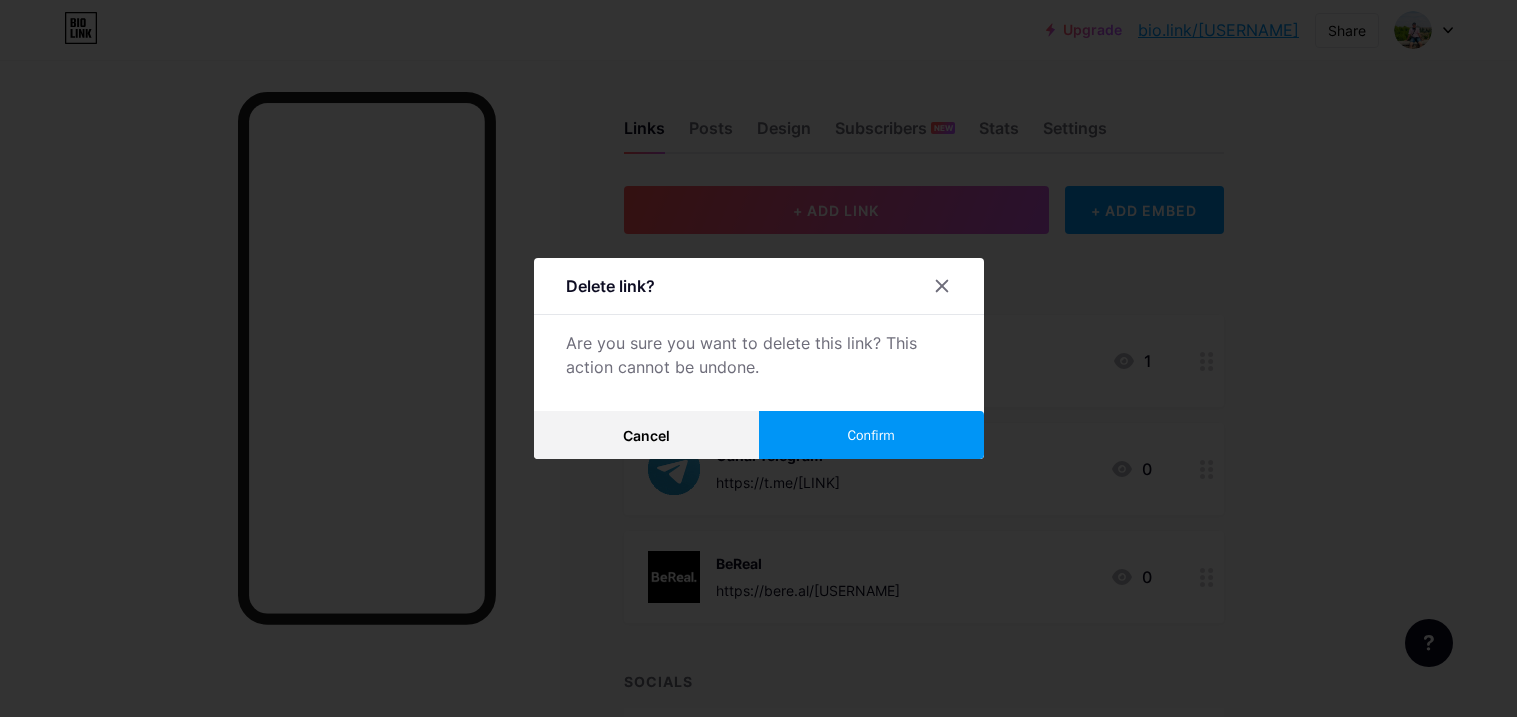 click on "Confirm" at bounding box center [871, 435] 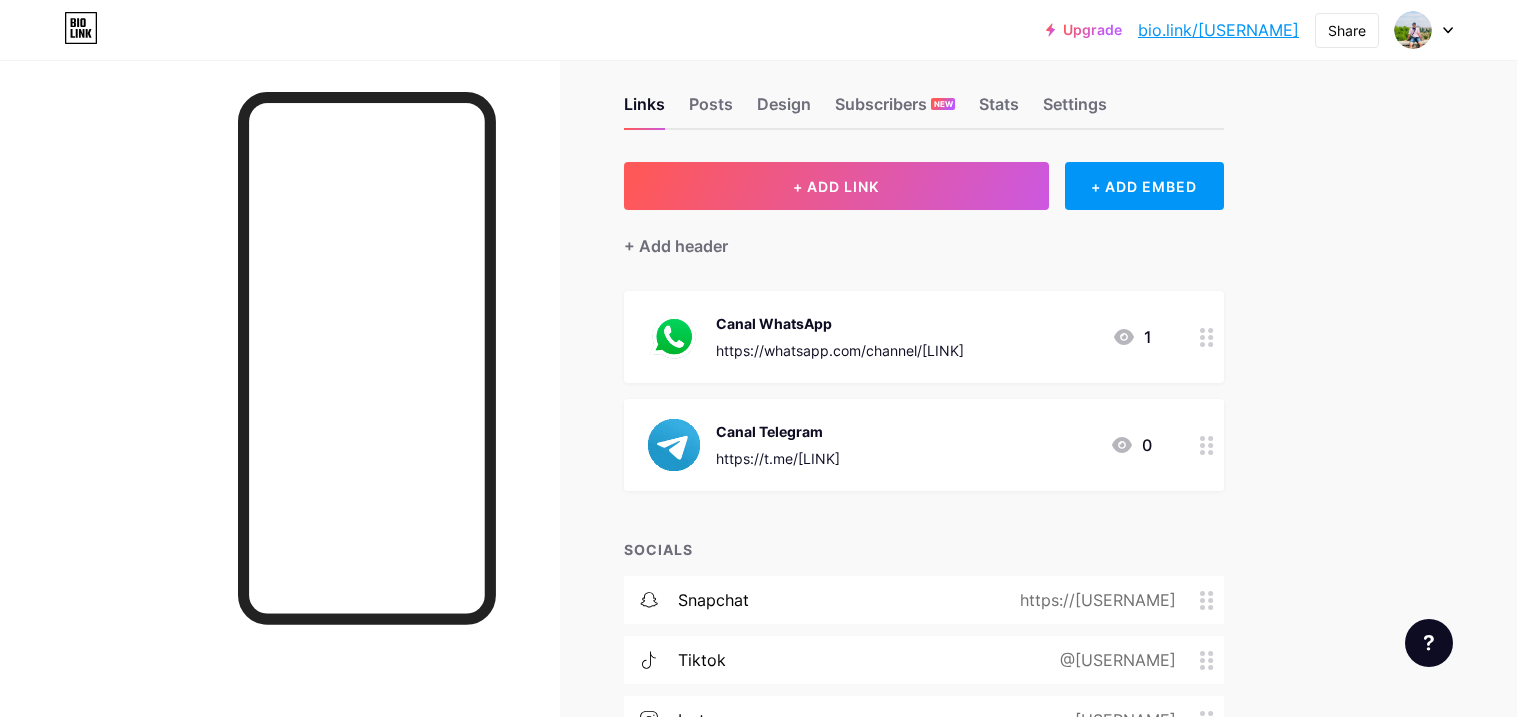 scroll, scrollTop: 0, scrollLeft: 0, axis: both 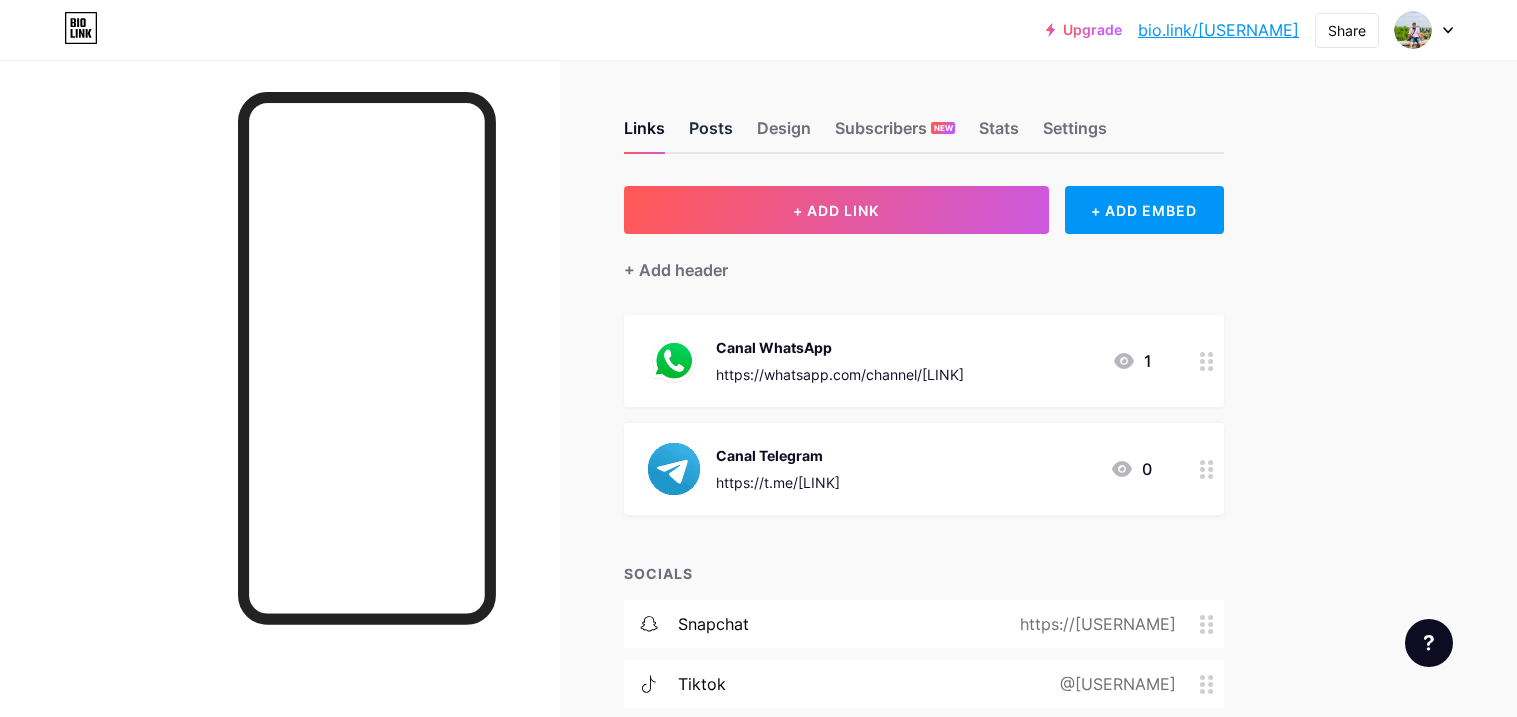 click on "Posts" at bounding box center [711, 134] 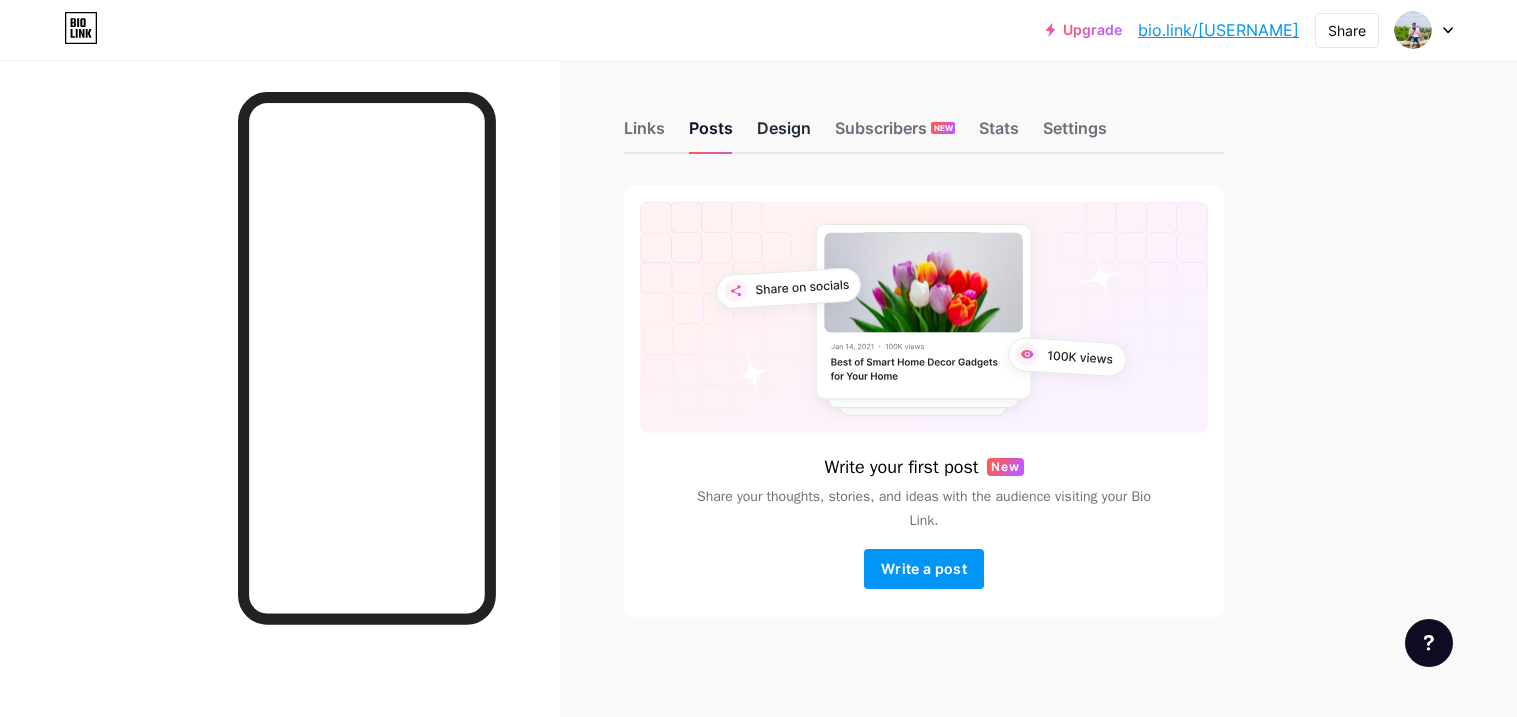 click on "Design" at bounding box center [784, 134] 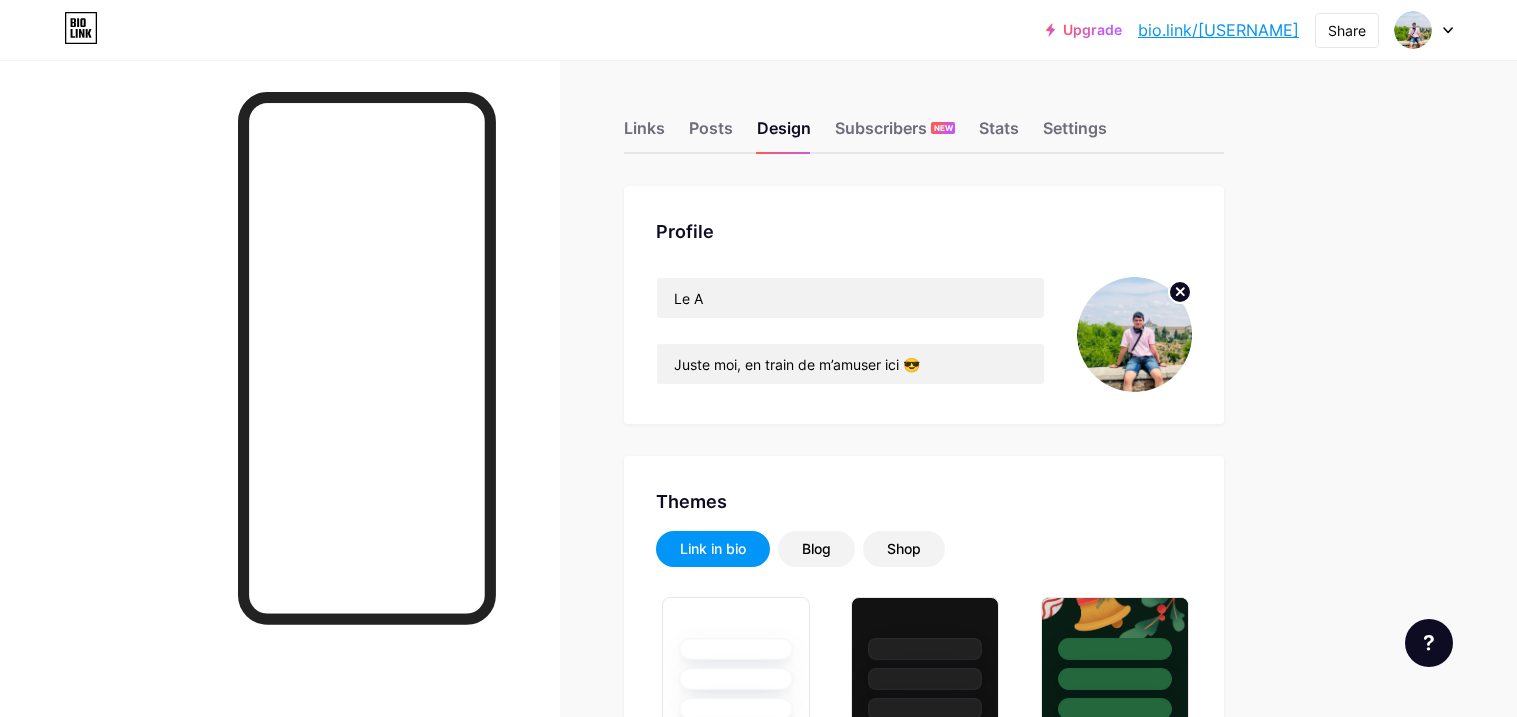 type on "#f7ad0c" 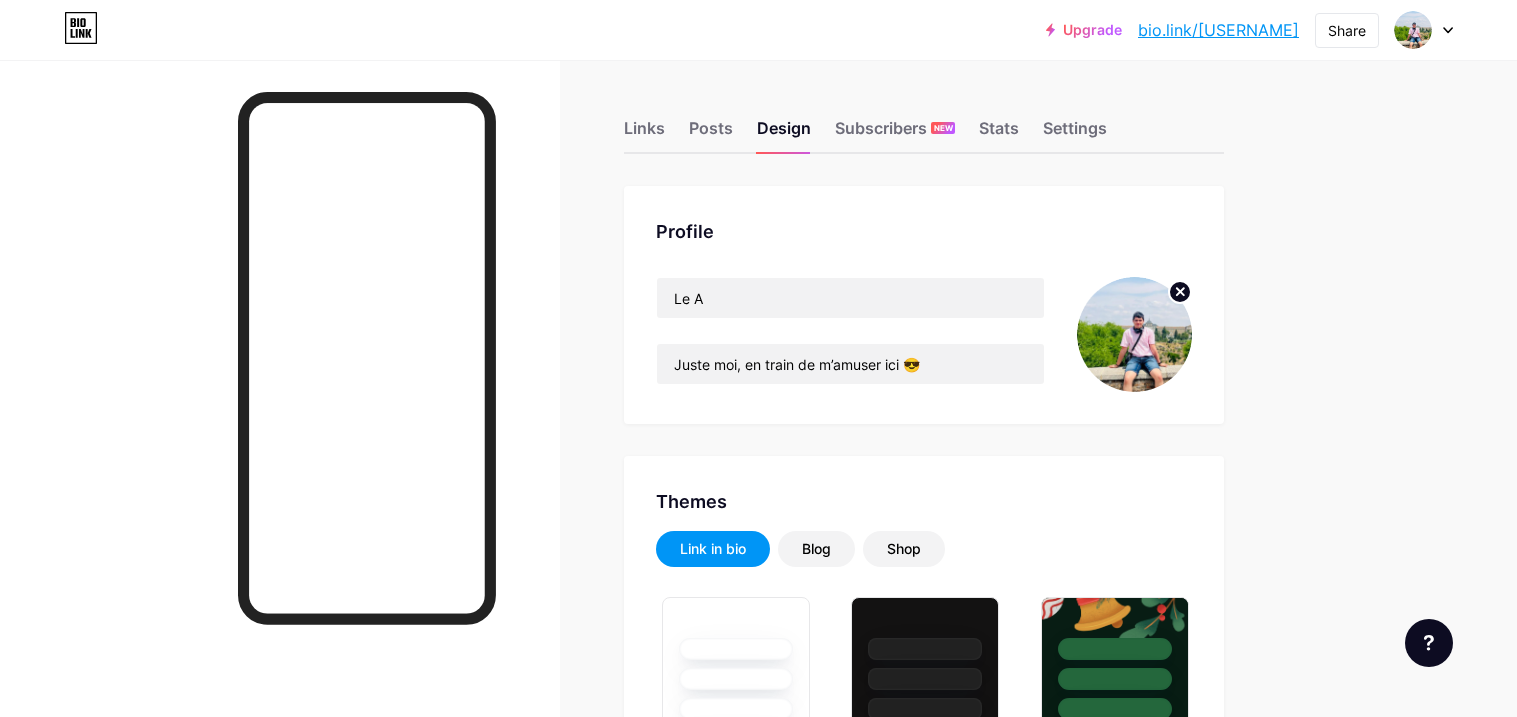 type on "#000000" 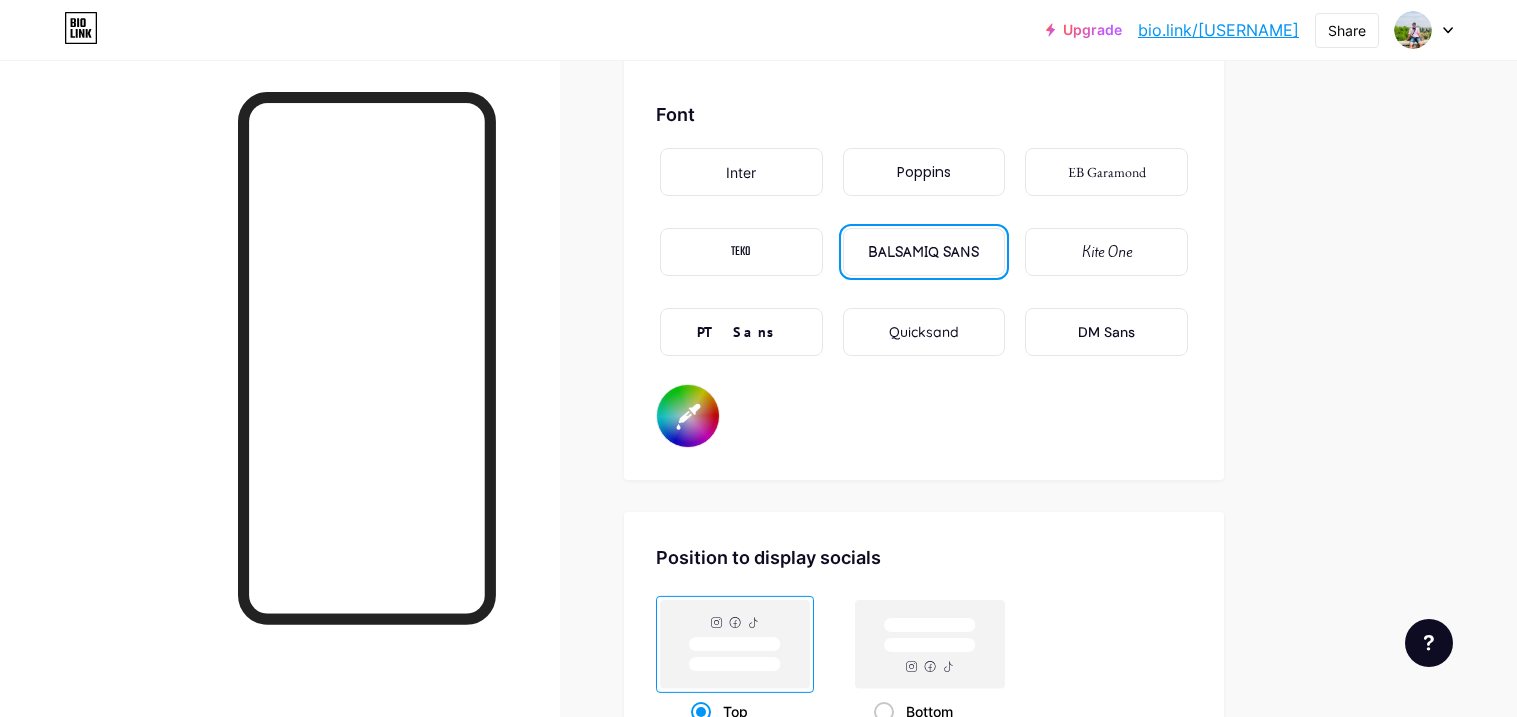 scroll, scrollTop: 3399, scrollLeft: 0, axis: vertical 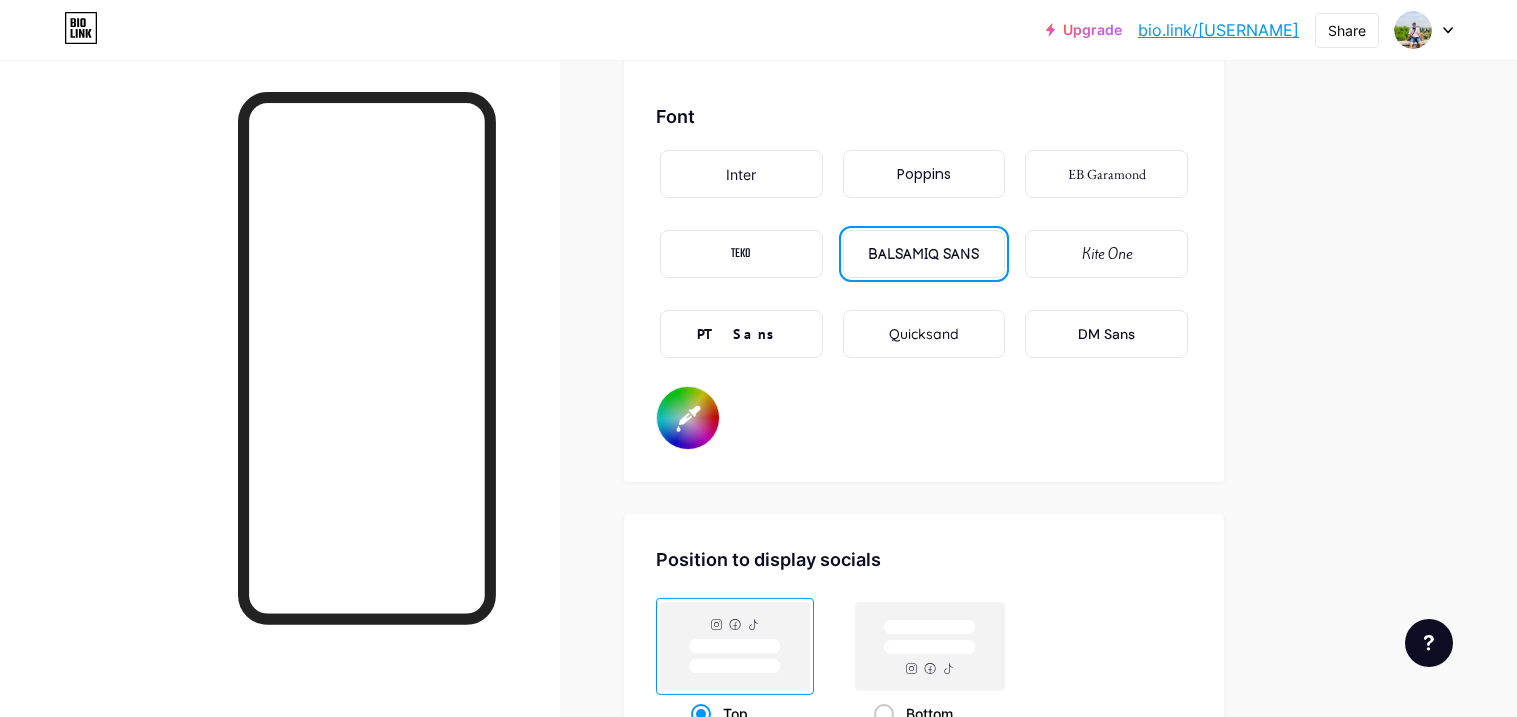 click on "PT Sans" at bounding box center [741, 334] 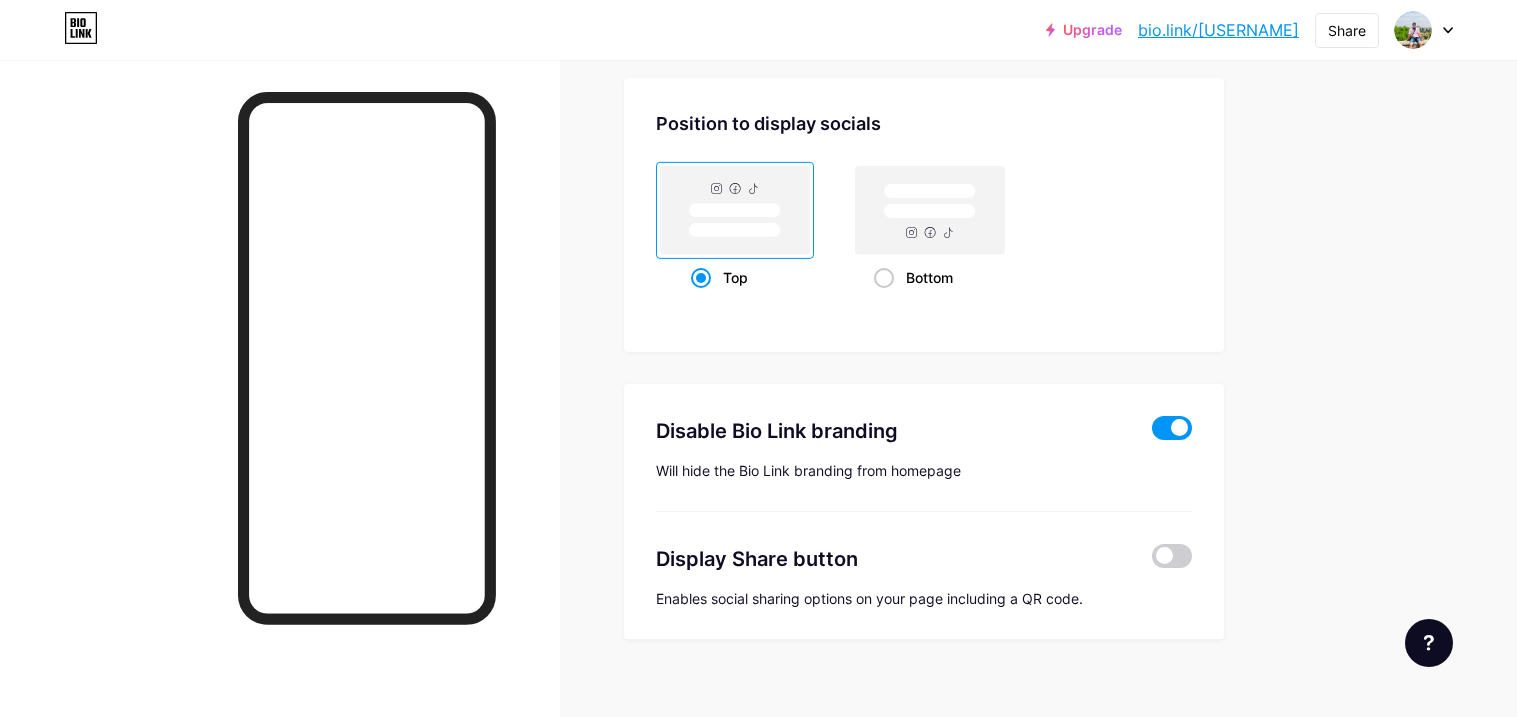 scroll, scrollTop: 3840, scrollLeft: 0, axis: vertical 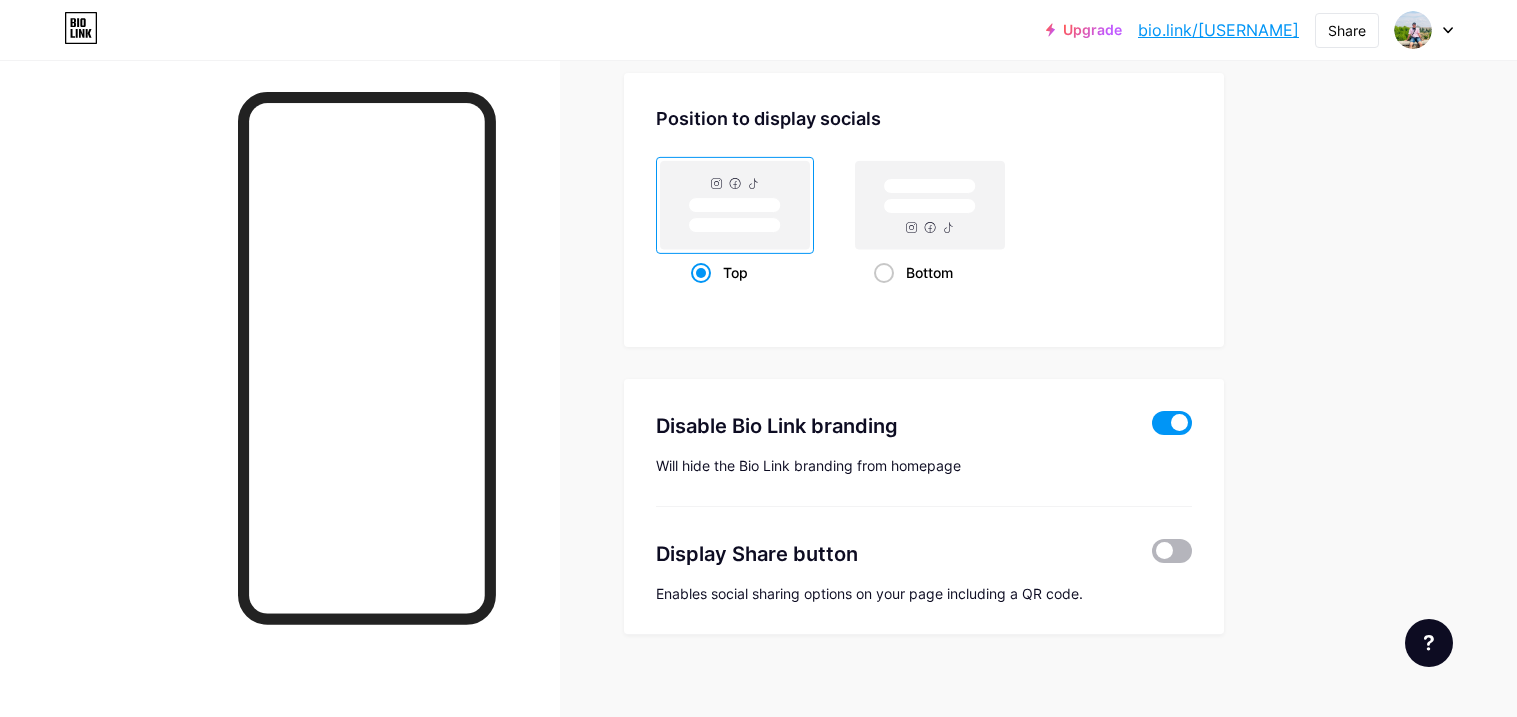 click at bounding box center [1172, 551] 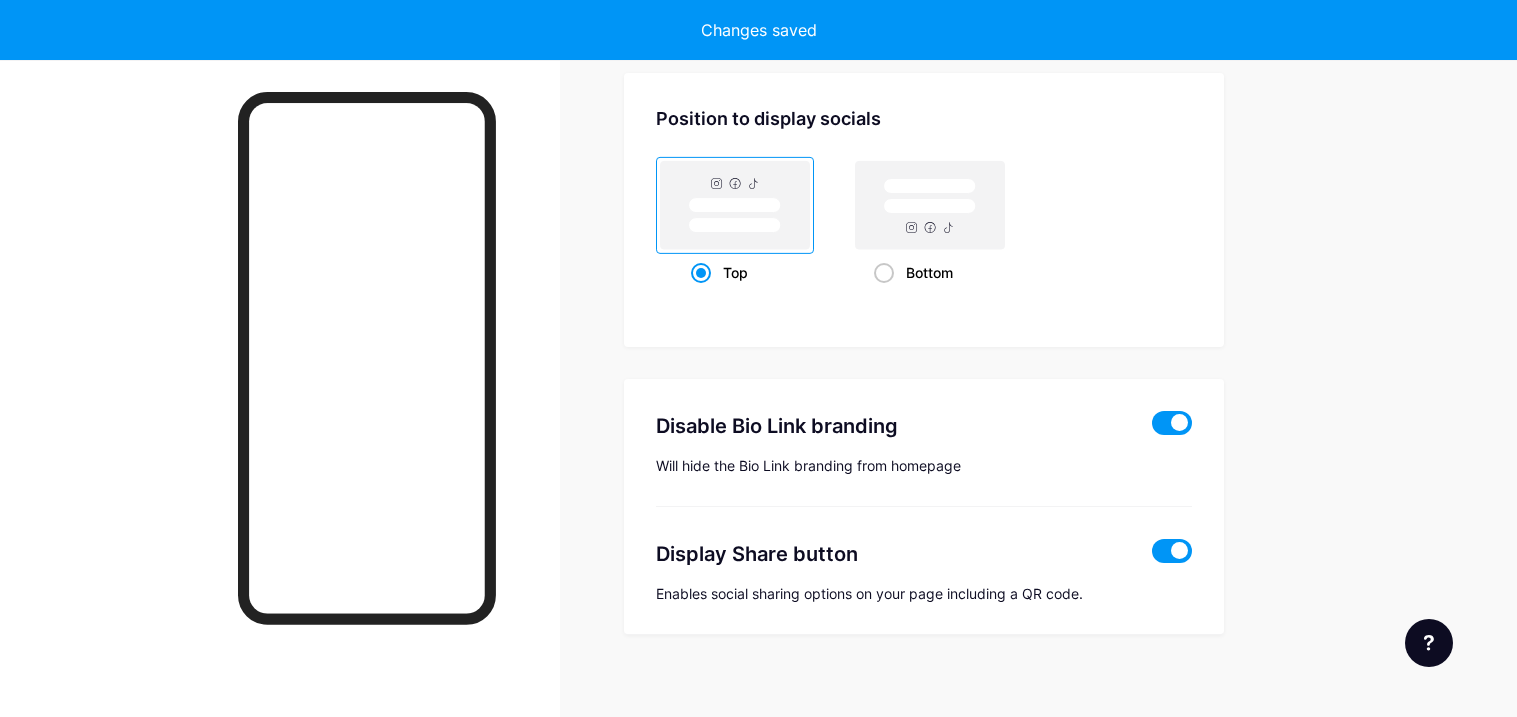 click at bounding box center [1172, 551] 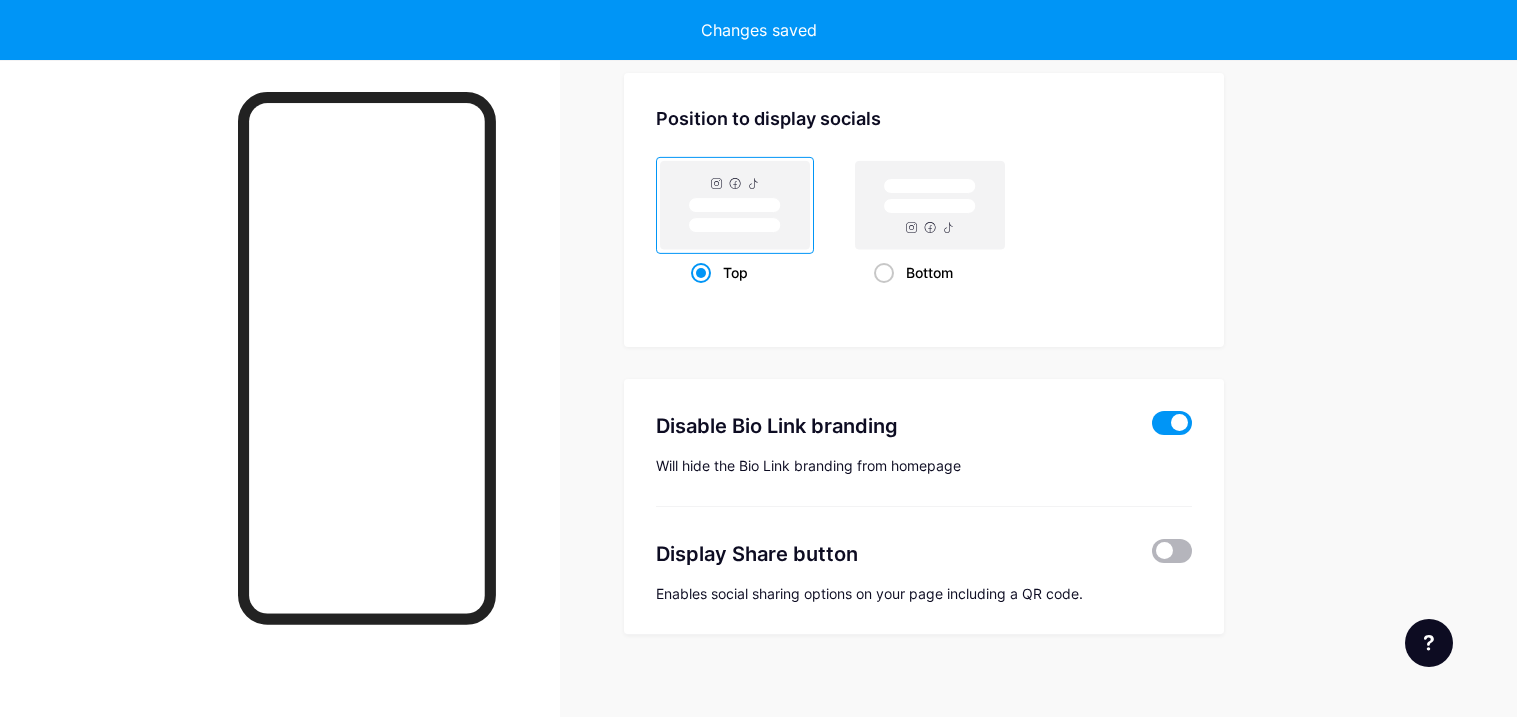 click at bounding box center [1172, 551] 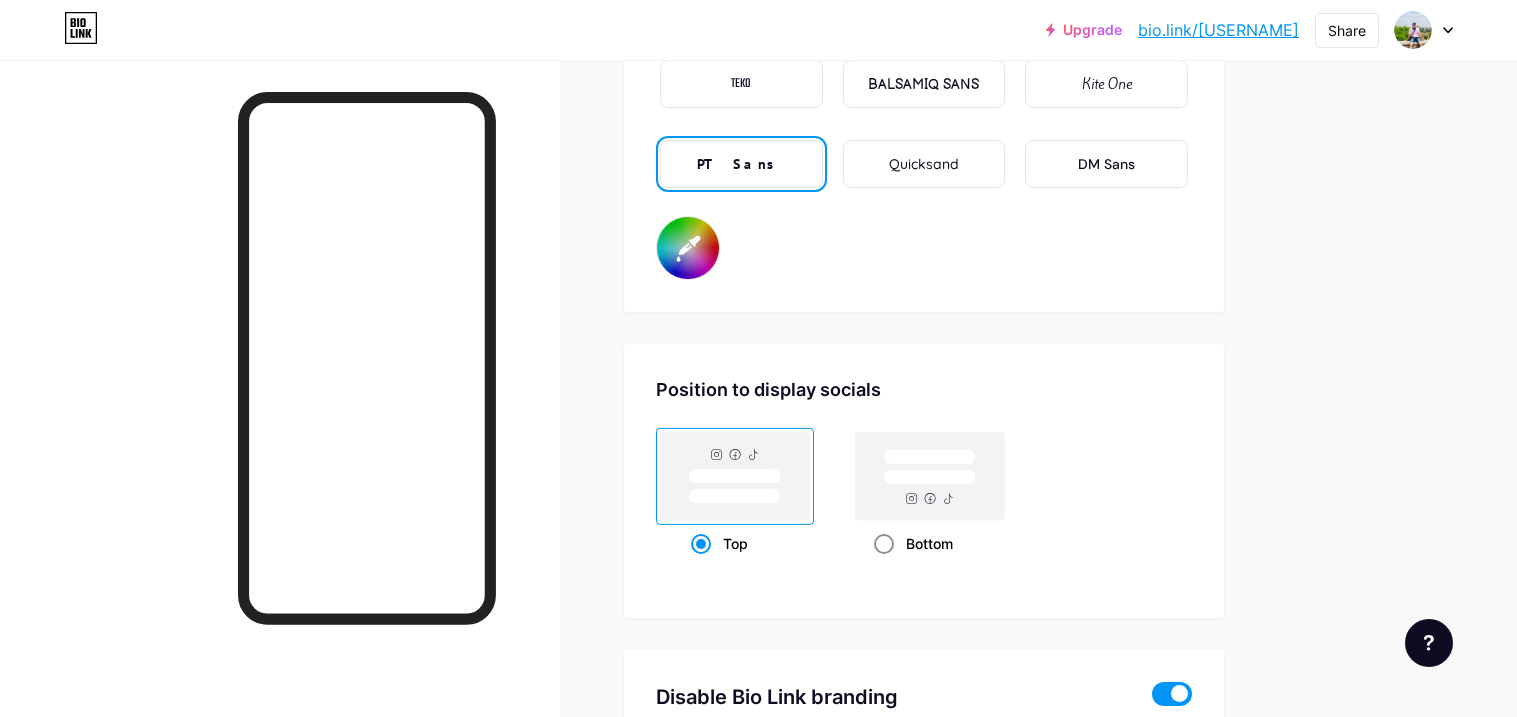 scroll, scrollTop: 3530, scrollLeft: 0, axis: vertical 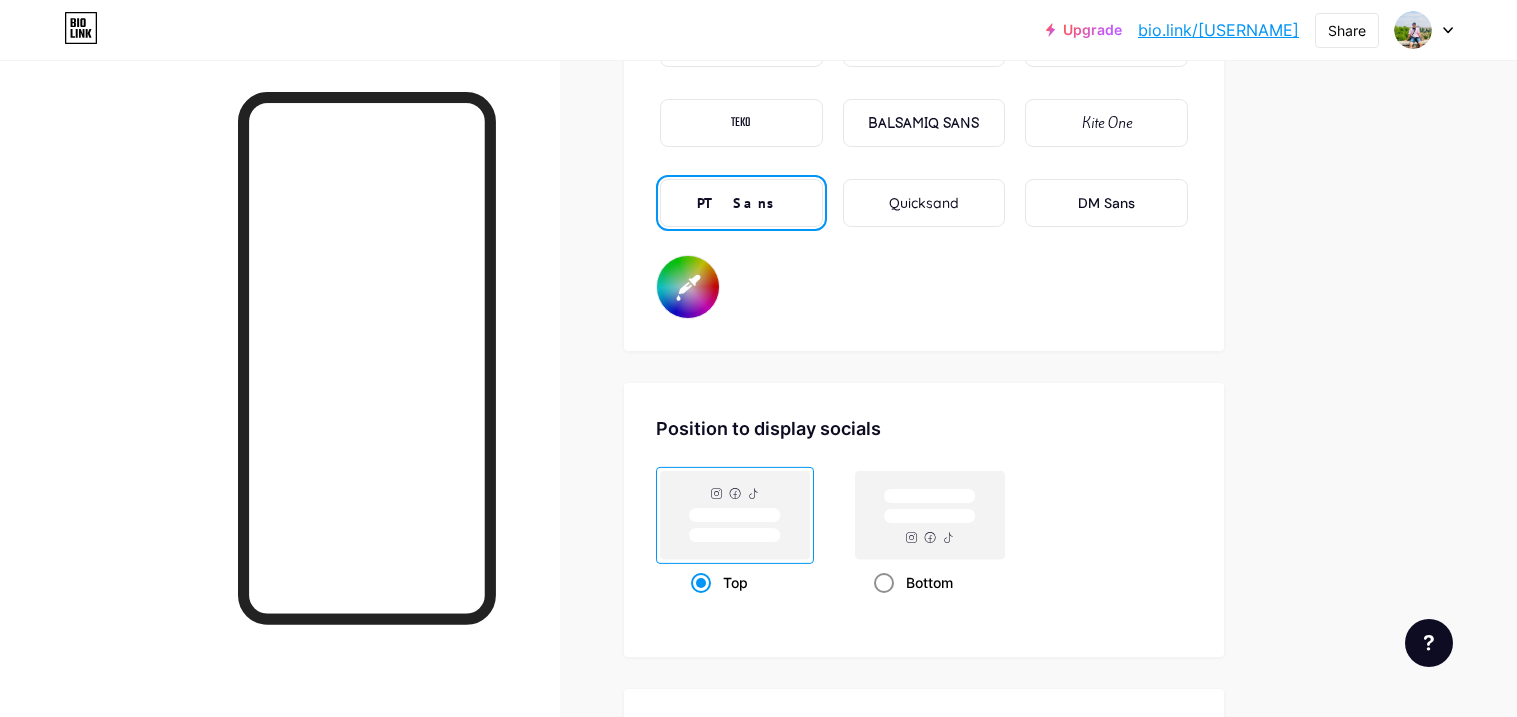click on "Bottom" at bounding box center (929, 582) 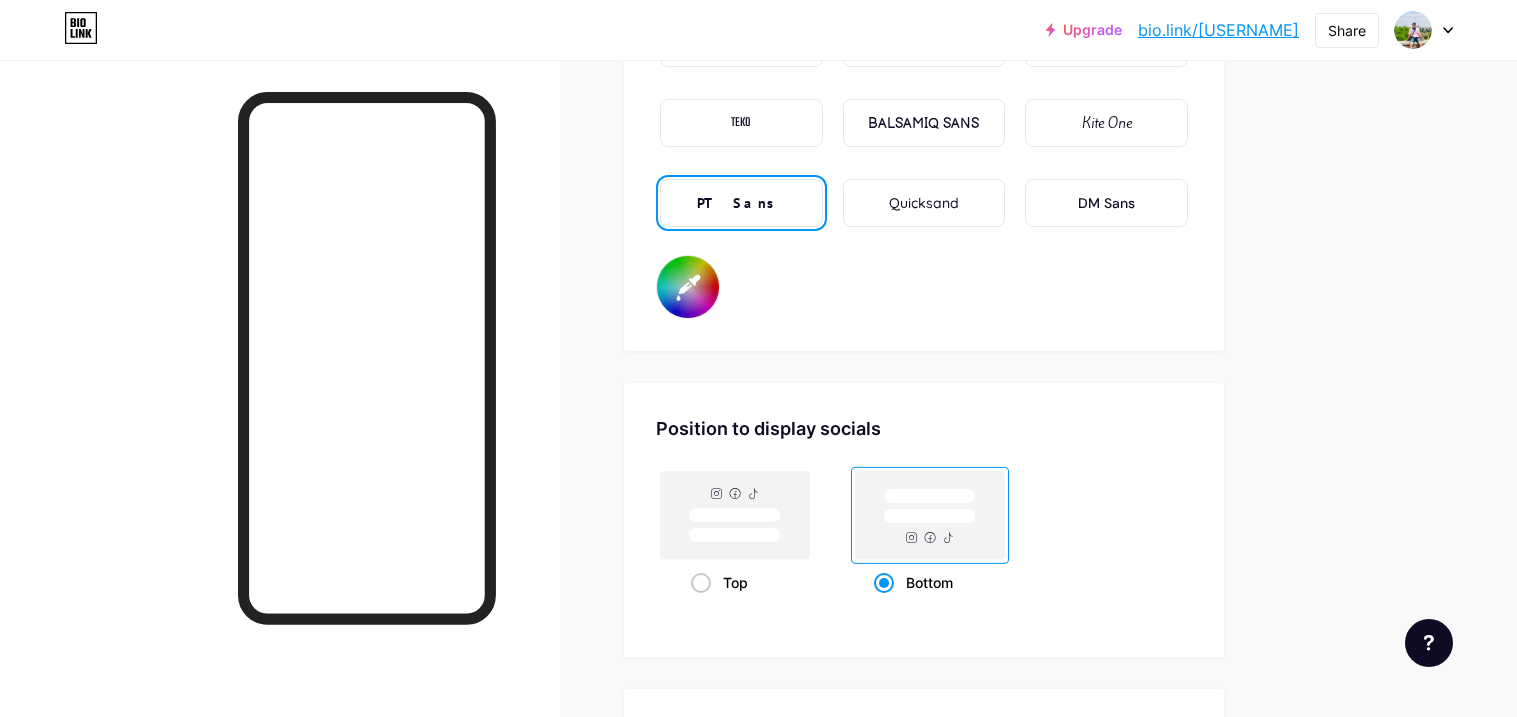 click on "#000000" at bounding box center [688, 287] 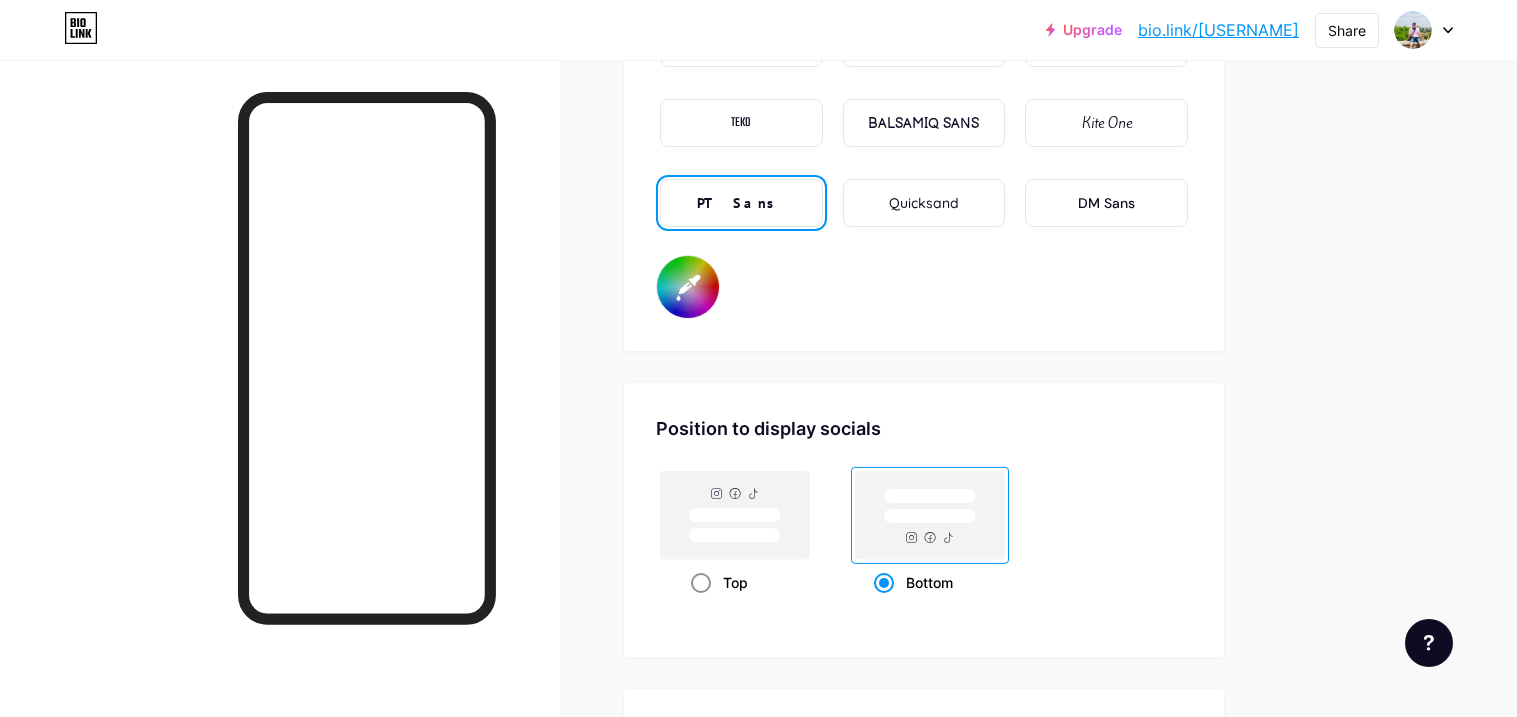 click 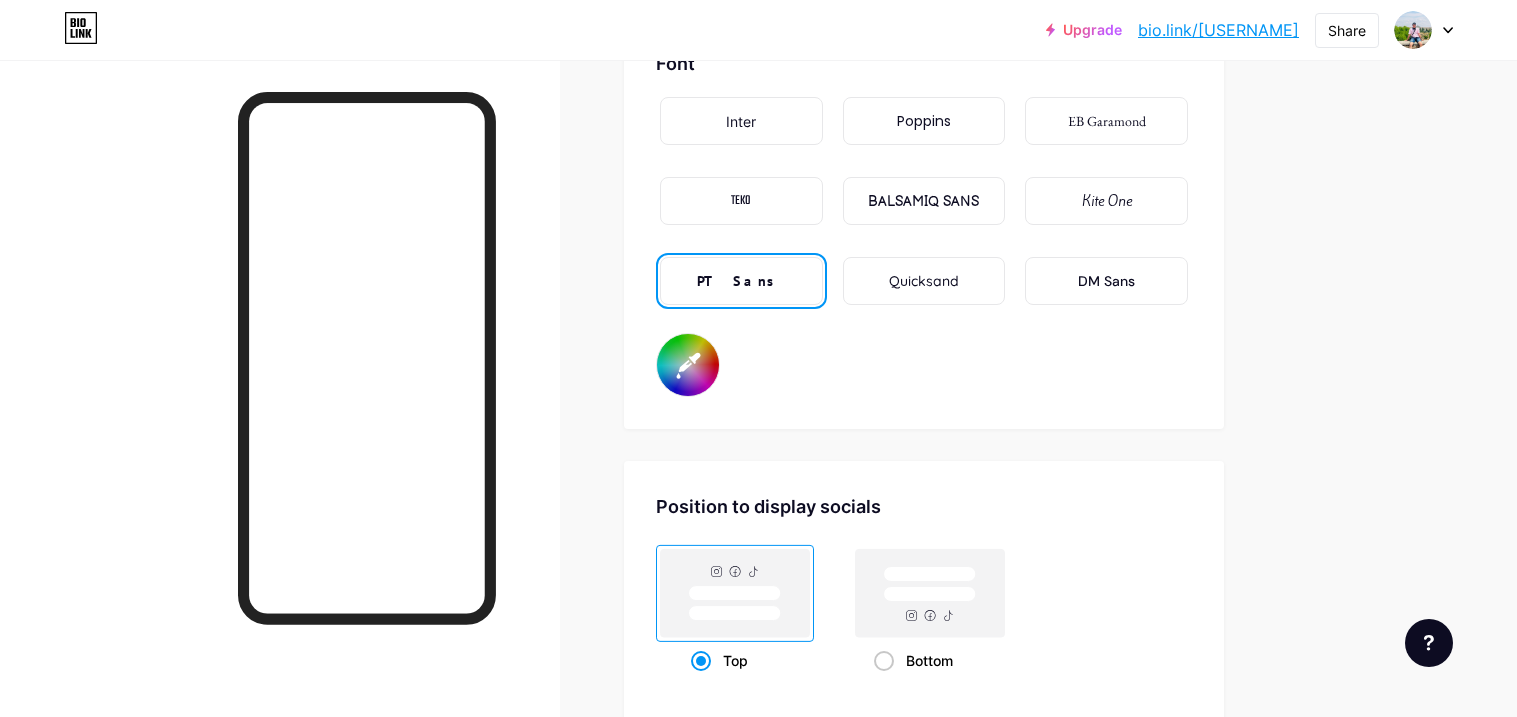 scroll, scrollTop: 3421, scrollLeft: 0, axis: vertical 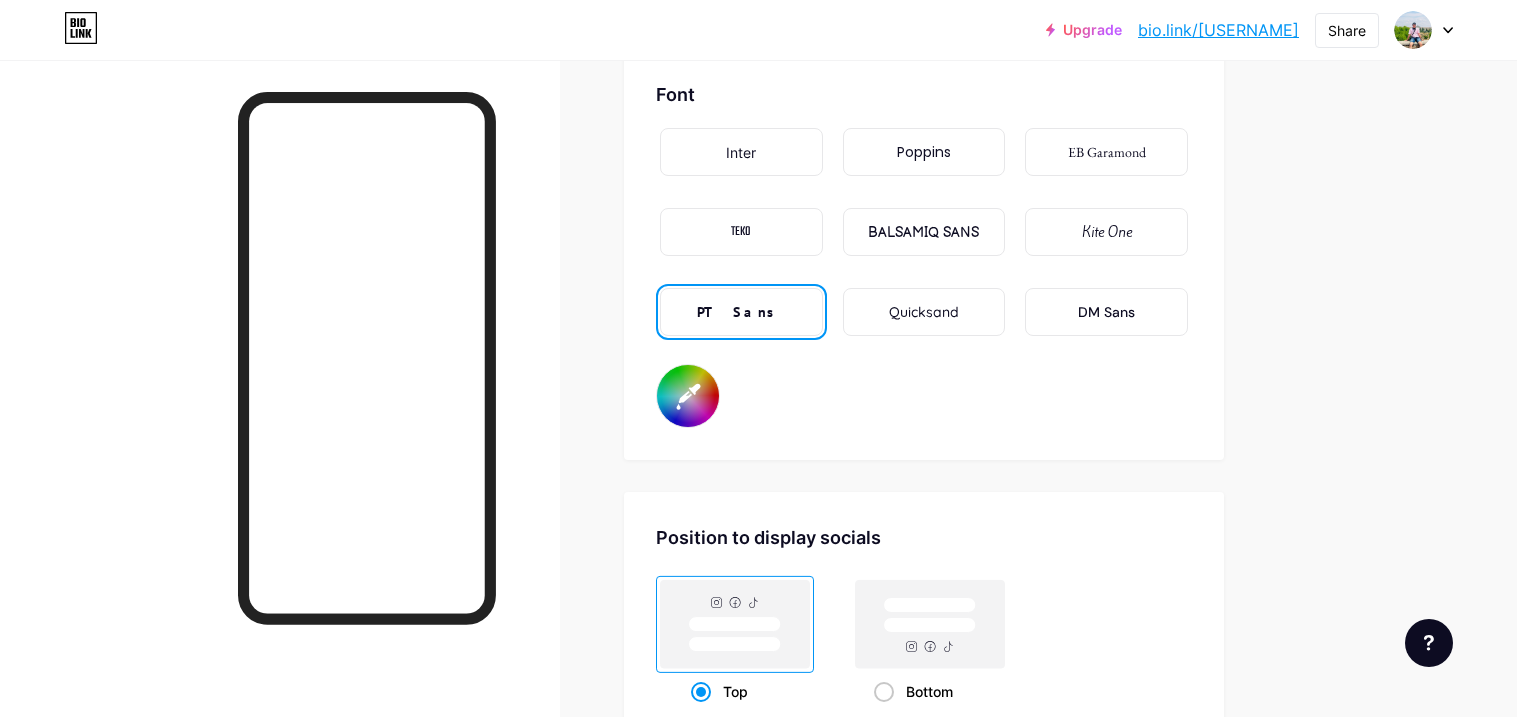 click on "BALSAMIQ SANS" at bounding box center (923, 232) 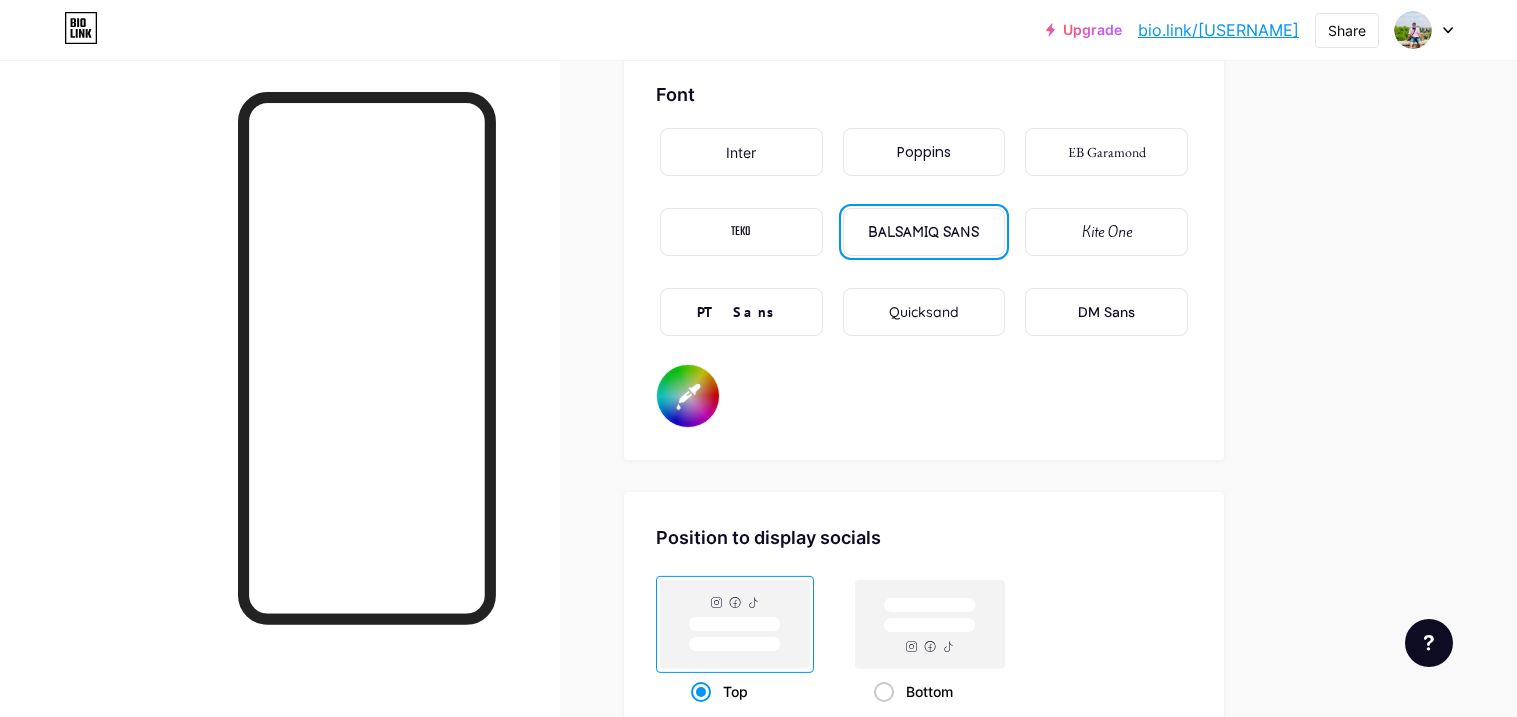 click on "DM Sans" at bounding box center (1106, 312) 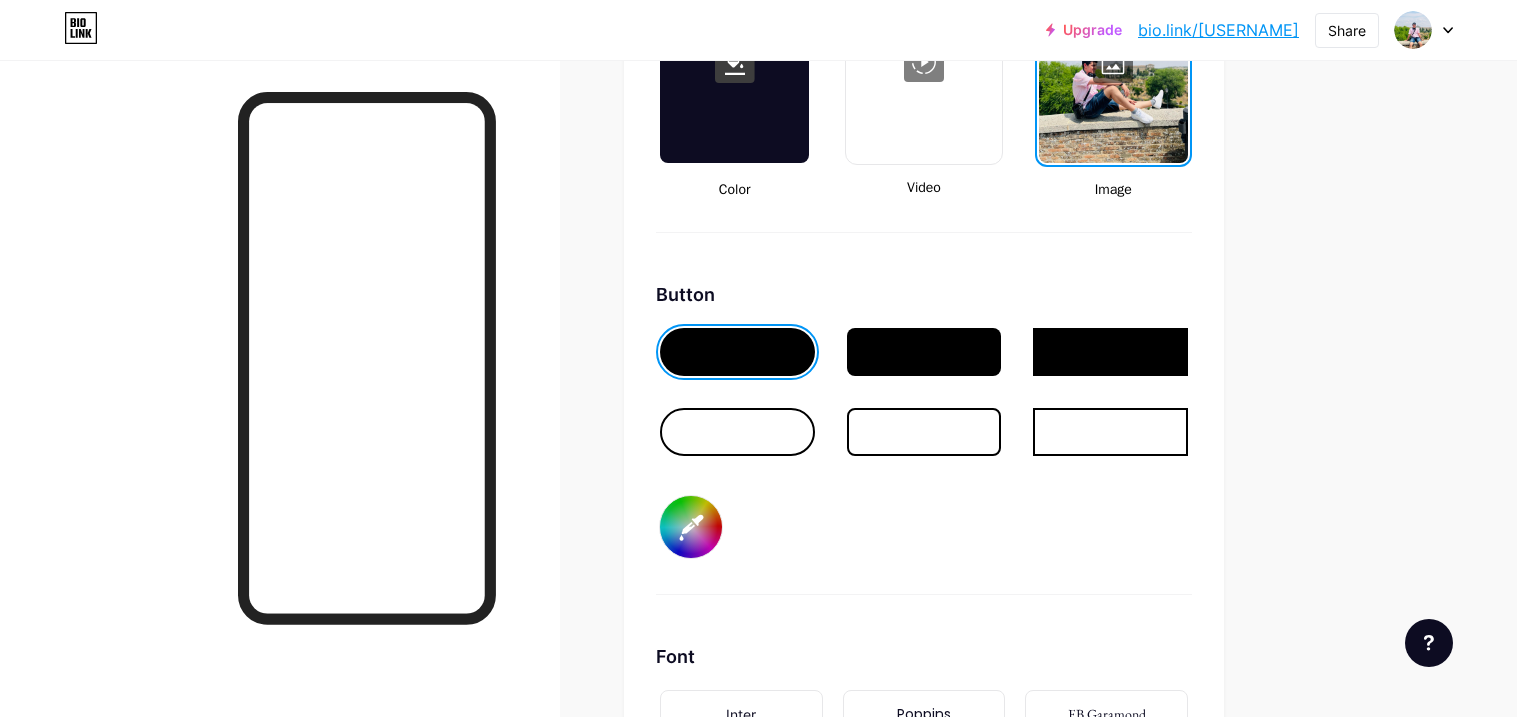 scroll, scrollTop: 2848, scrollLeft: 0, axis: vertical 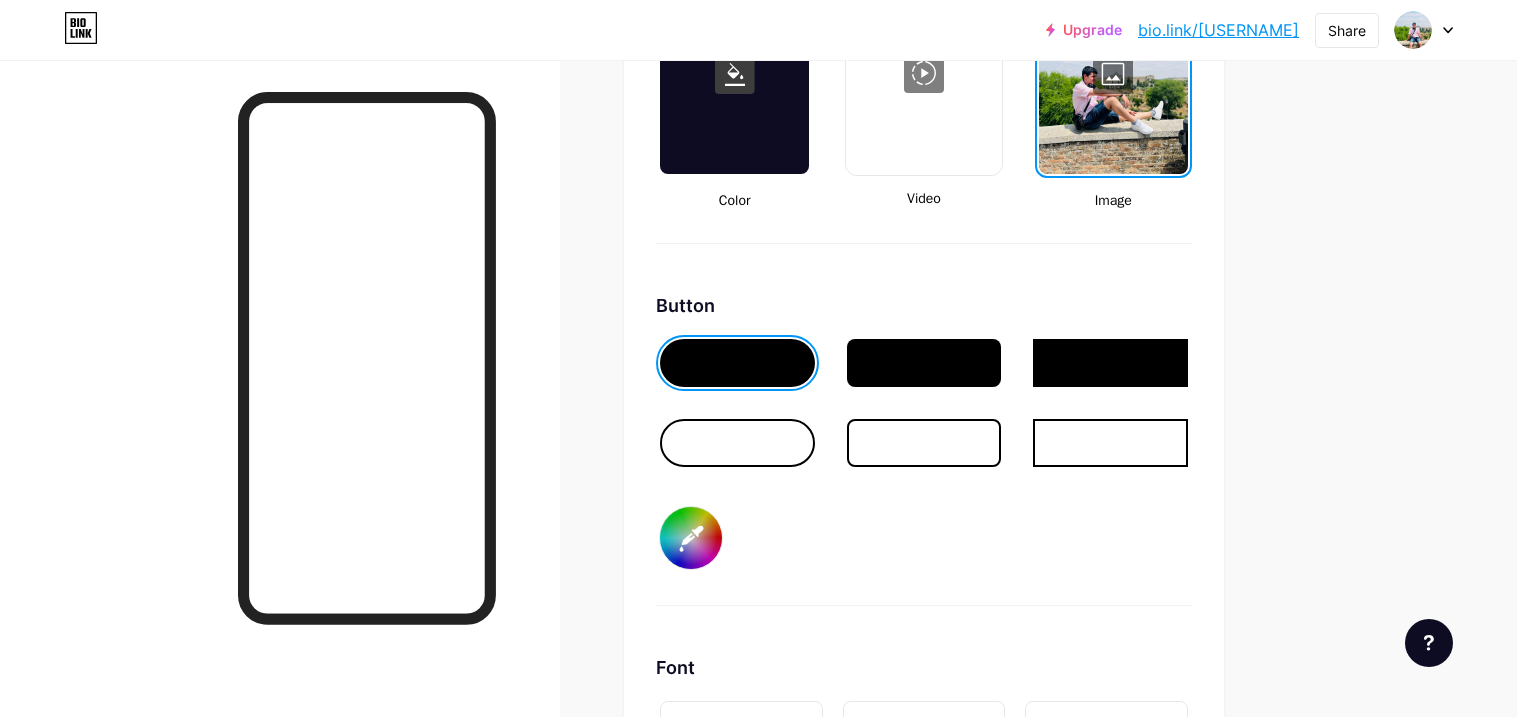 click at bounding box center (924, 443) 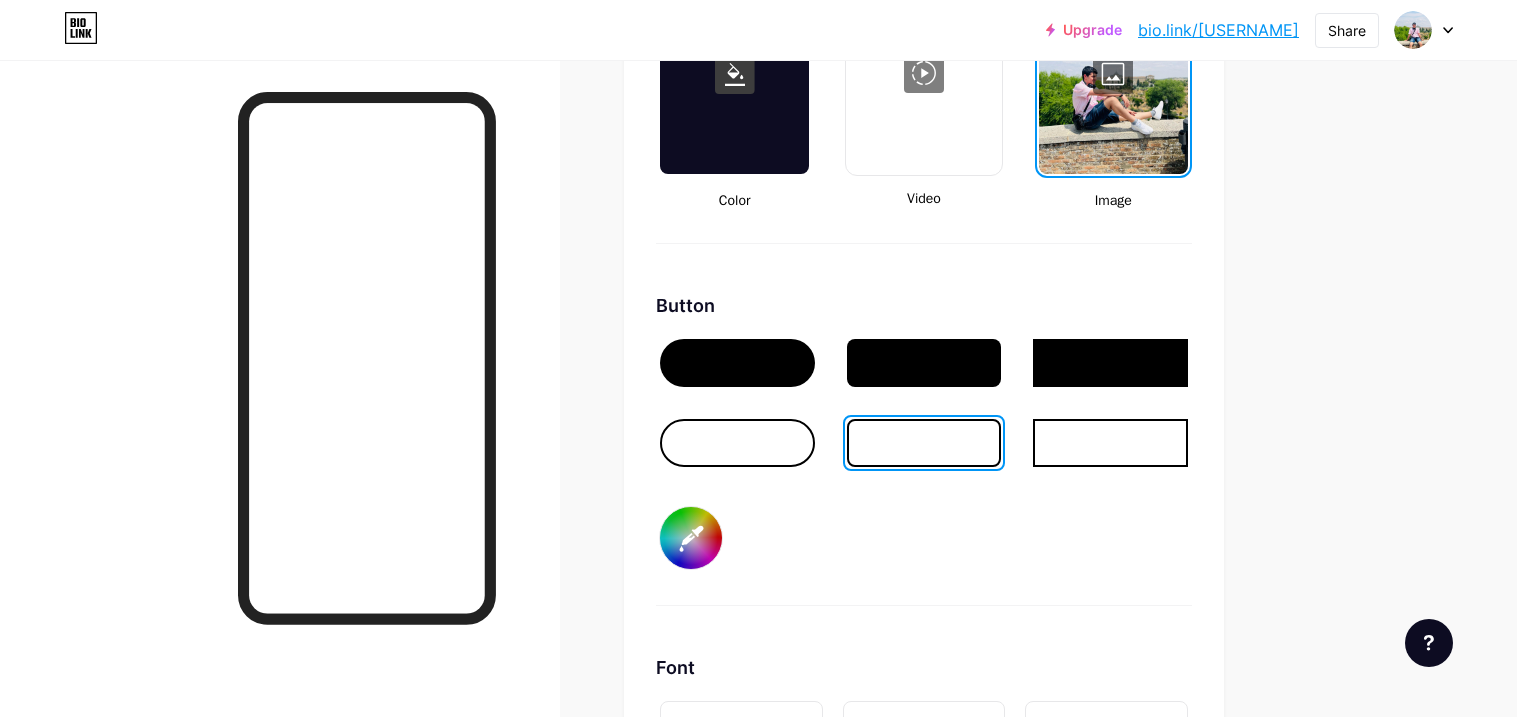 click at bounding box center [737, 443] 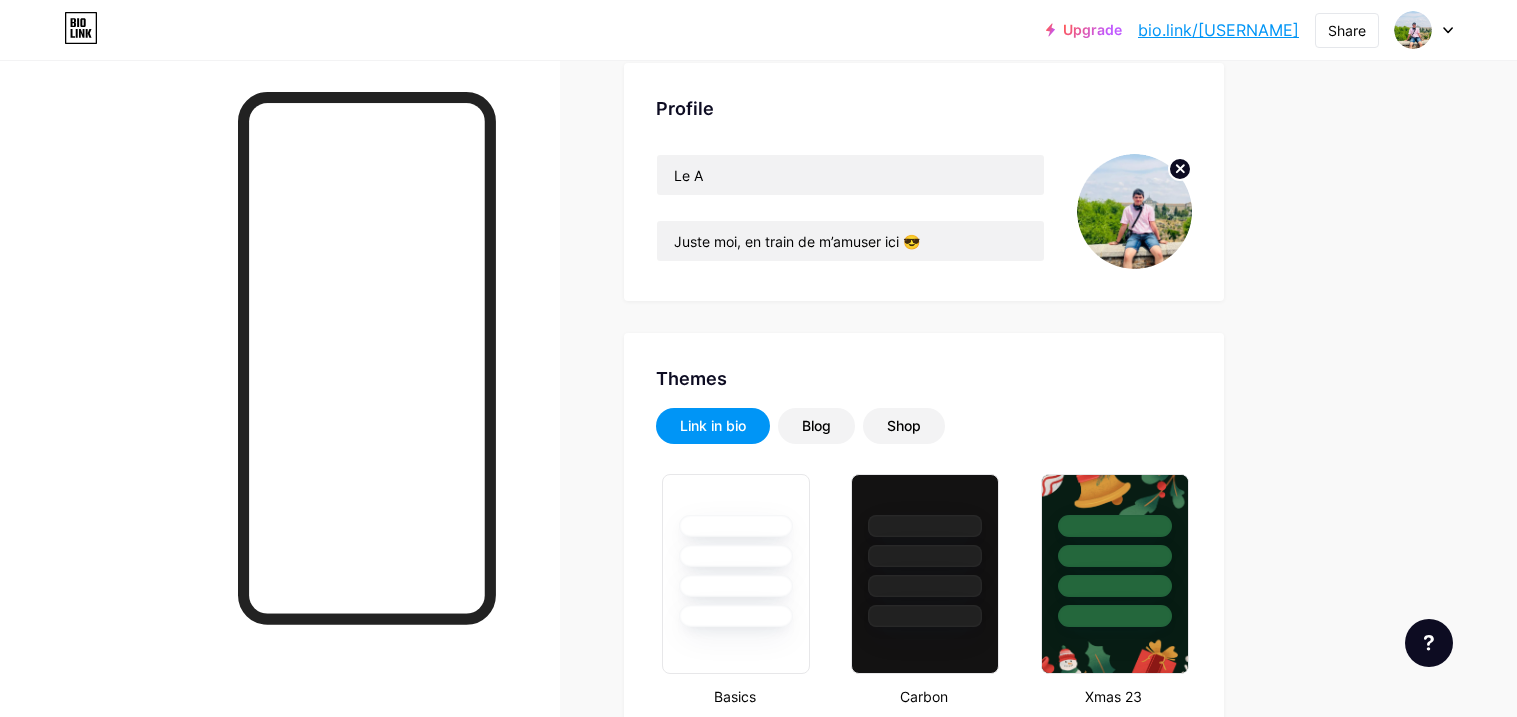 scroll, scrollTop: 103, scrollLeft: 0, axis: vertical 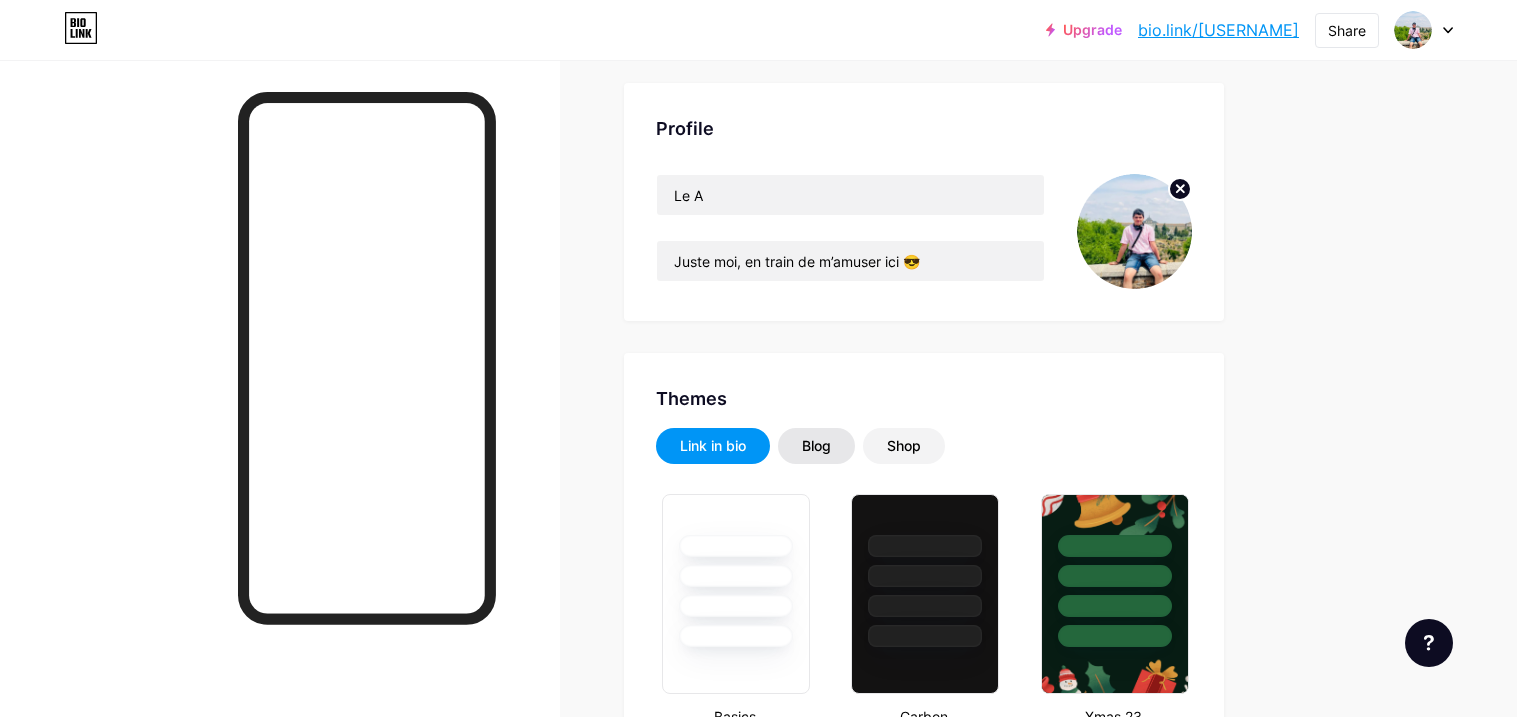 click on "Blog" at bounding box center [816, 446] 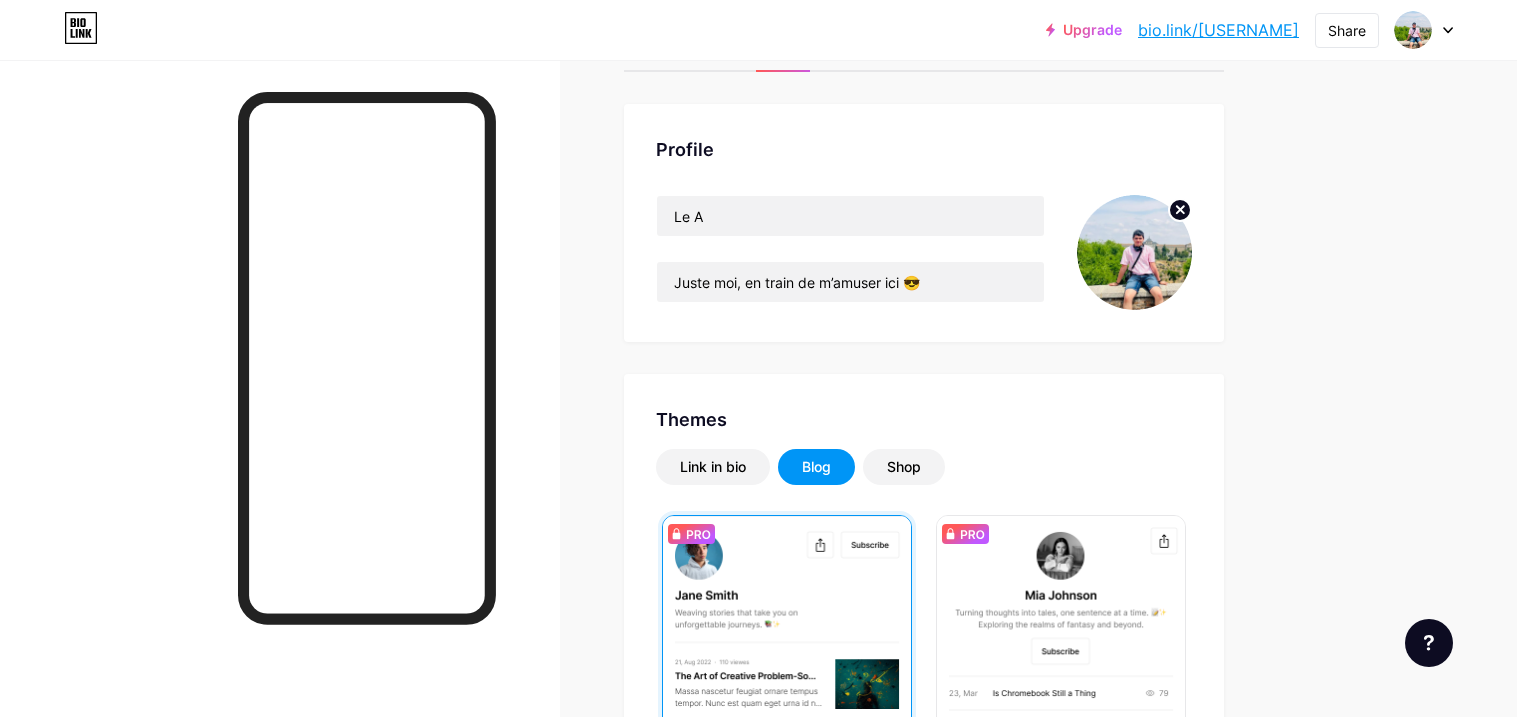 scroll, scrollTop: 0, scrollLeft: 0, axis: both 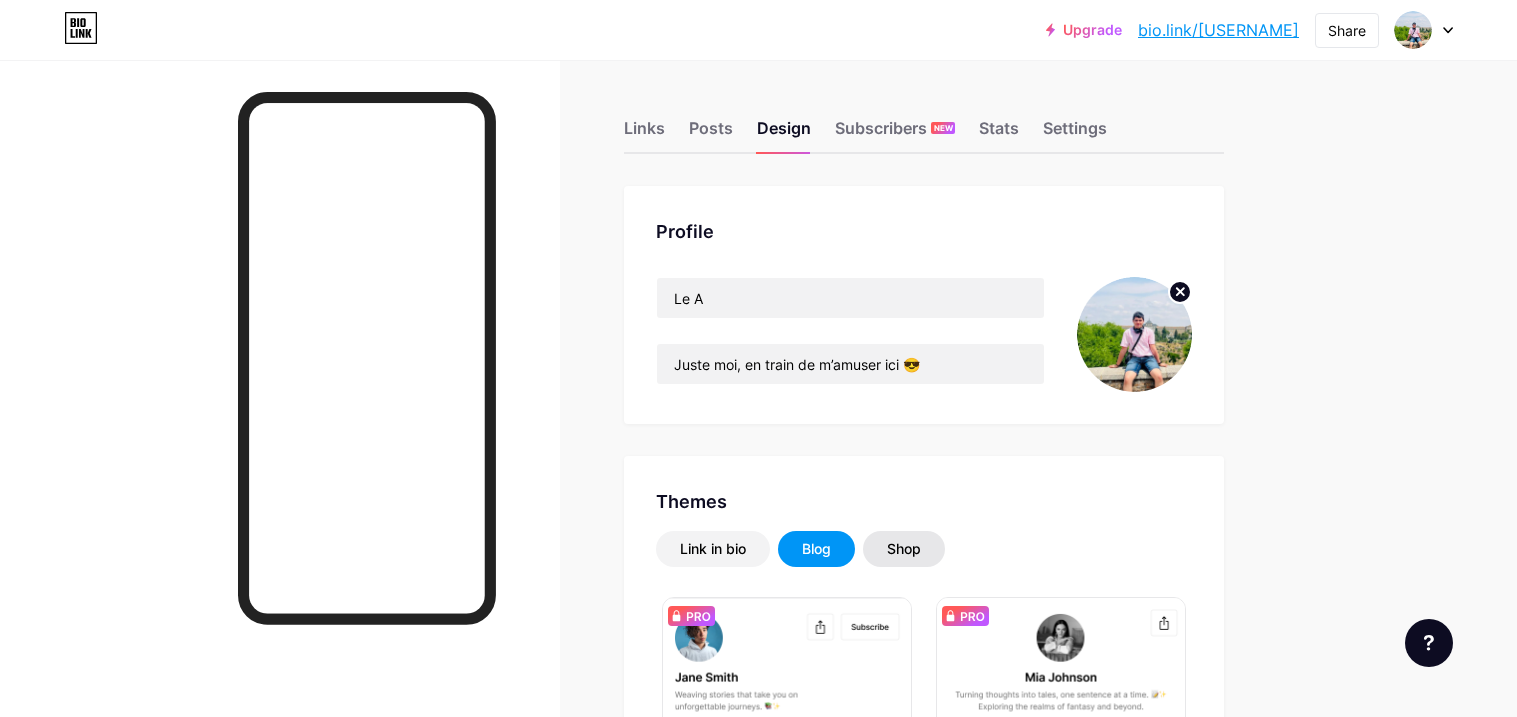 click on "Shop" at bounding box center [904, 549] 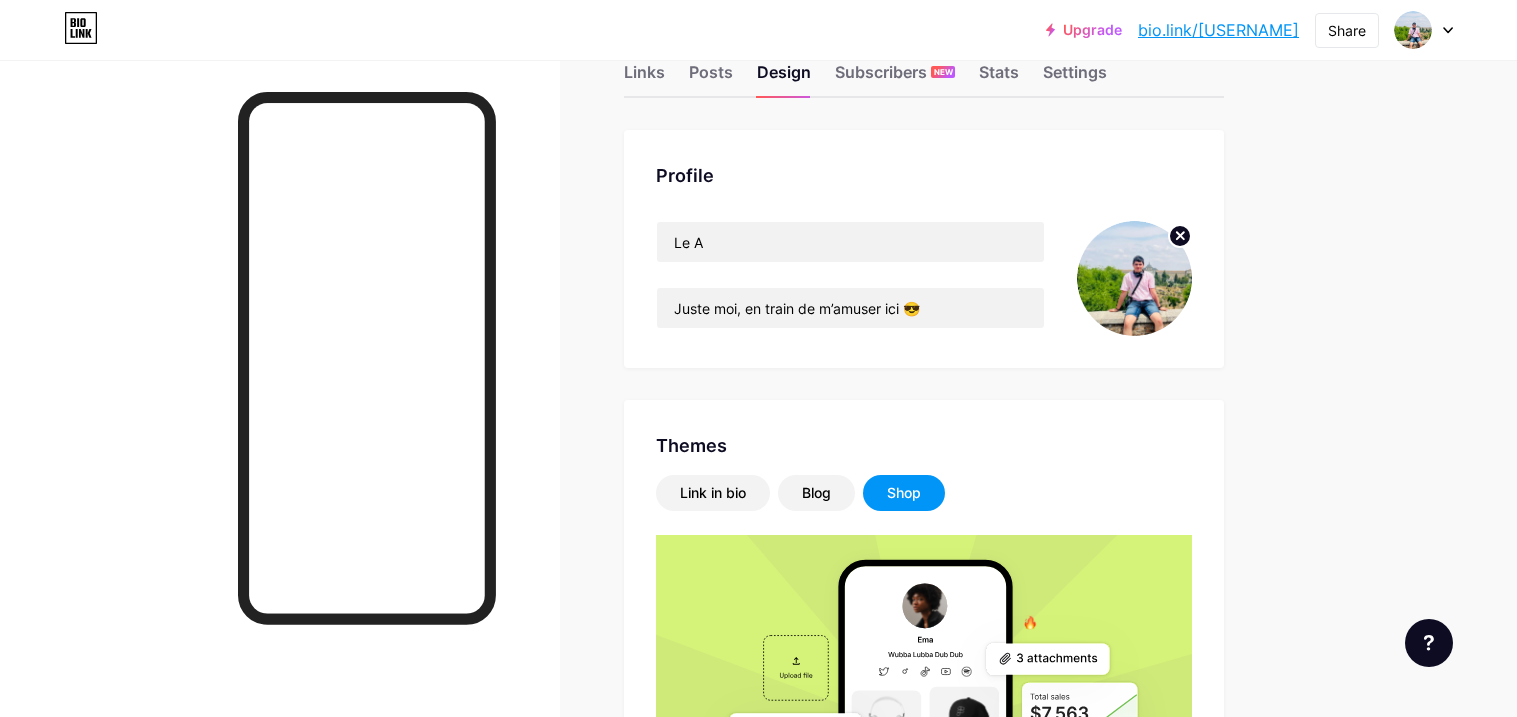 scroll, scrollTop: 0, scrollLeft: 0, axis: both 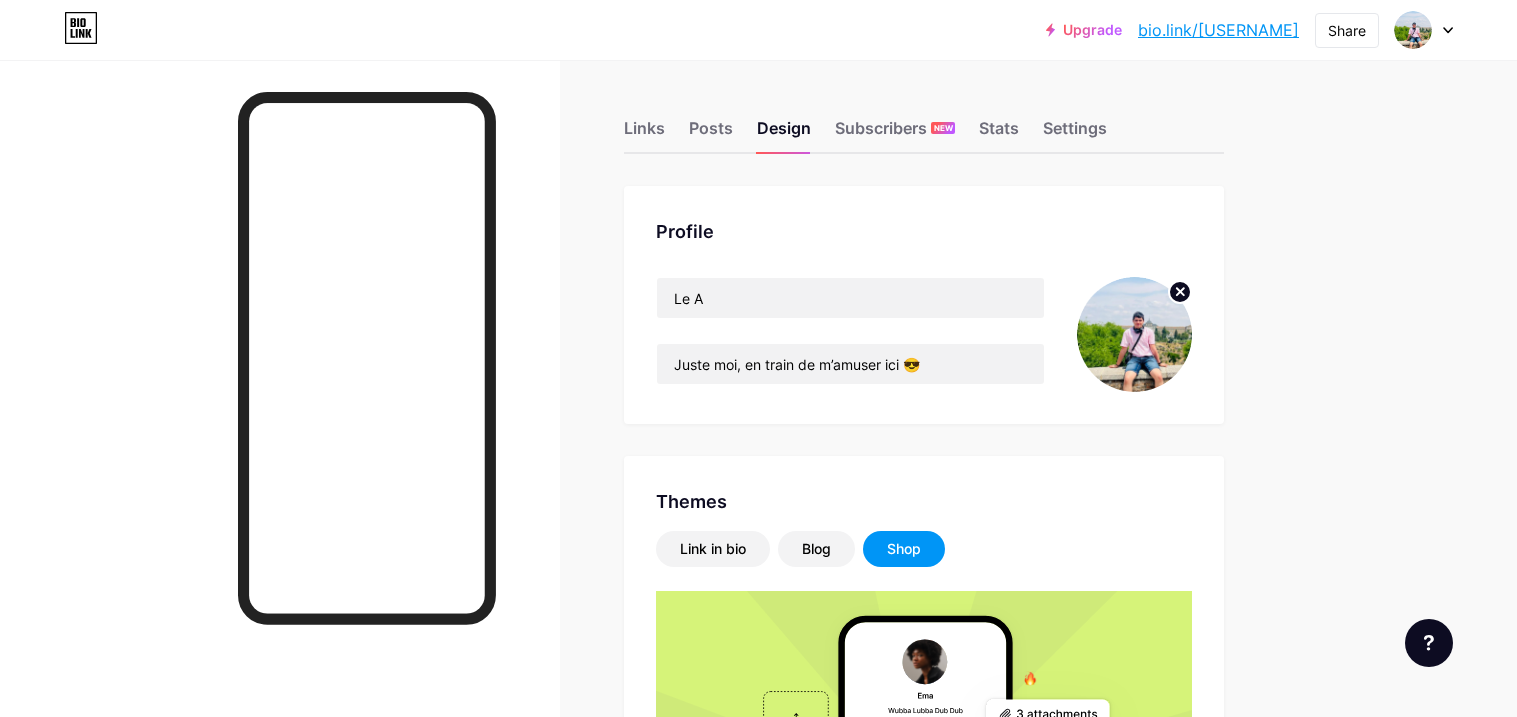 click at bounding box center [1134, 334] 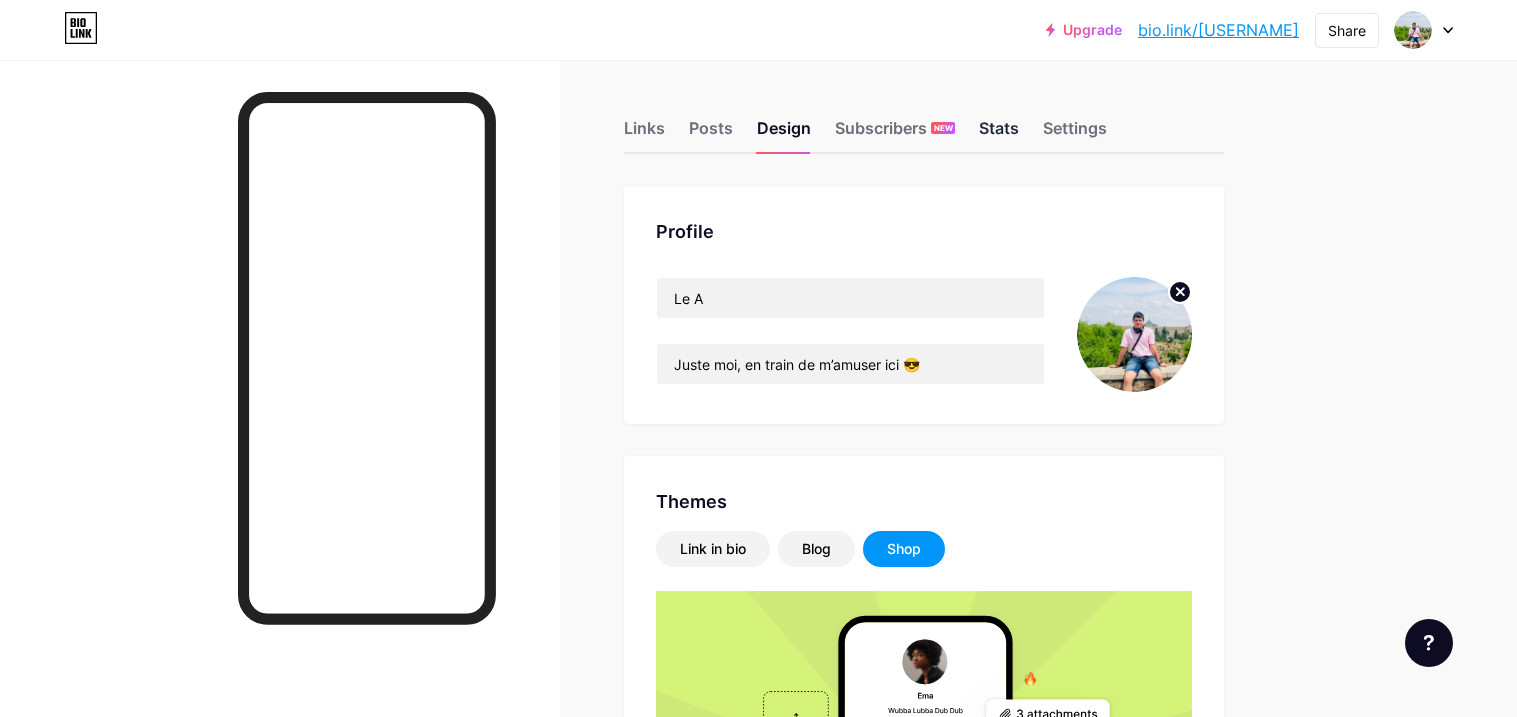 click on "Stats" at bounding box center (999, 134) 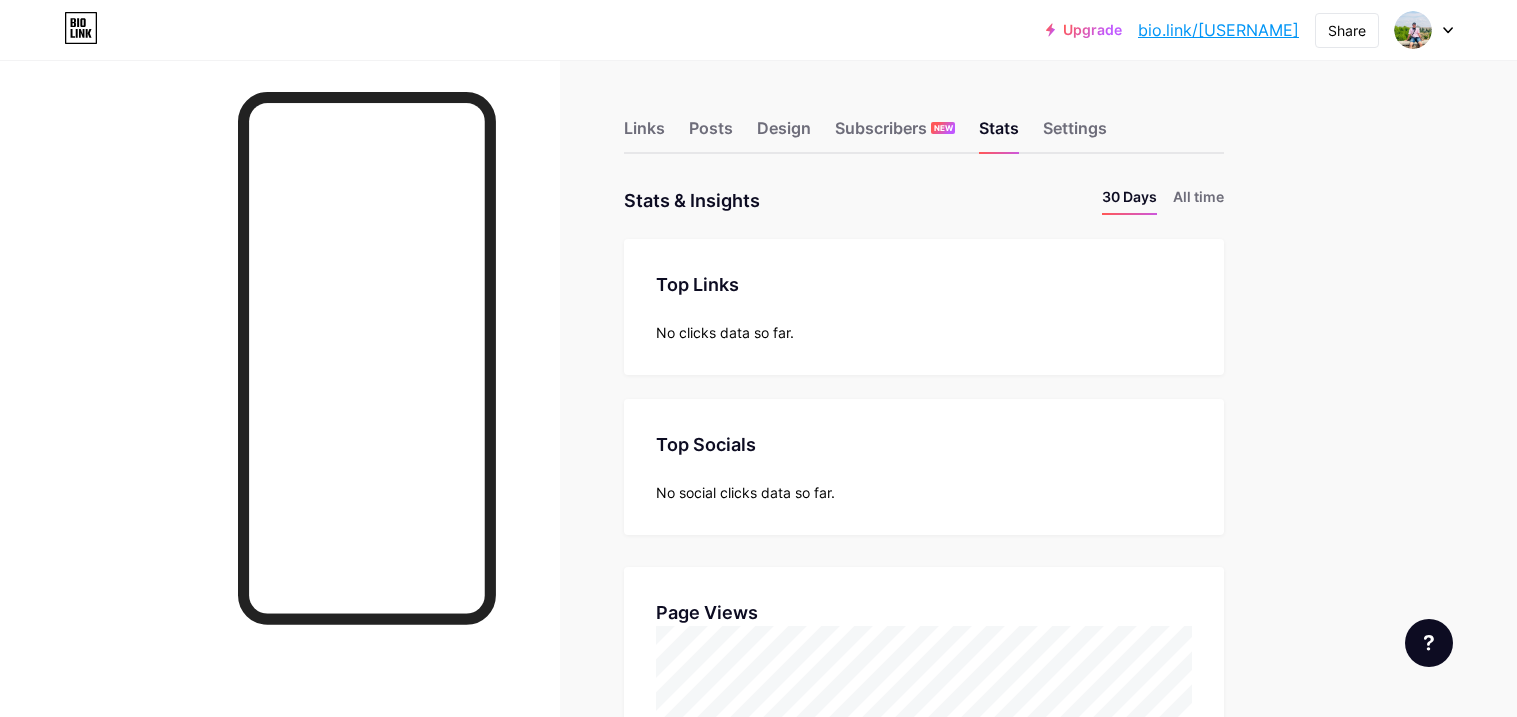 scroll, scrollTop: 999282, scrollLeft: 998482, axis: both 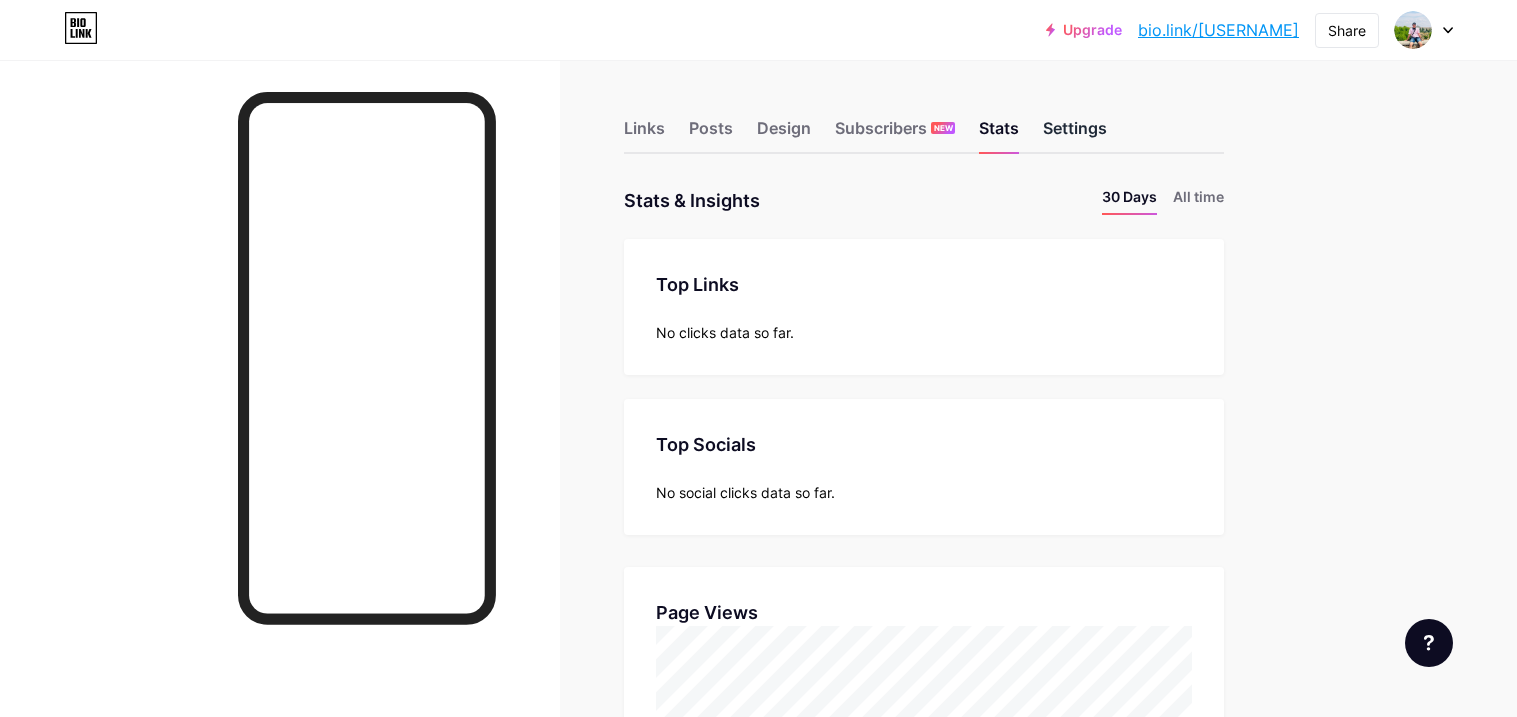 click on "Settings" at bounding box center (1075, 134) 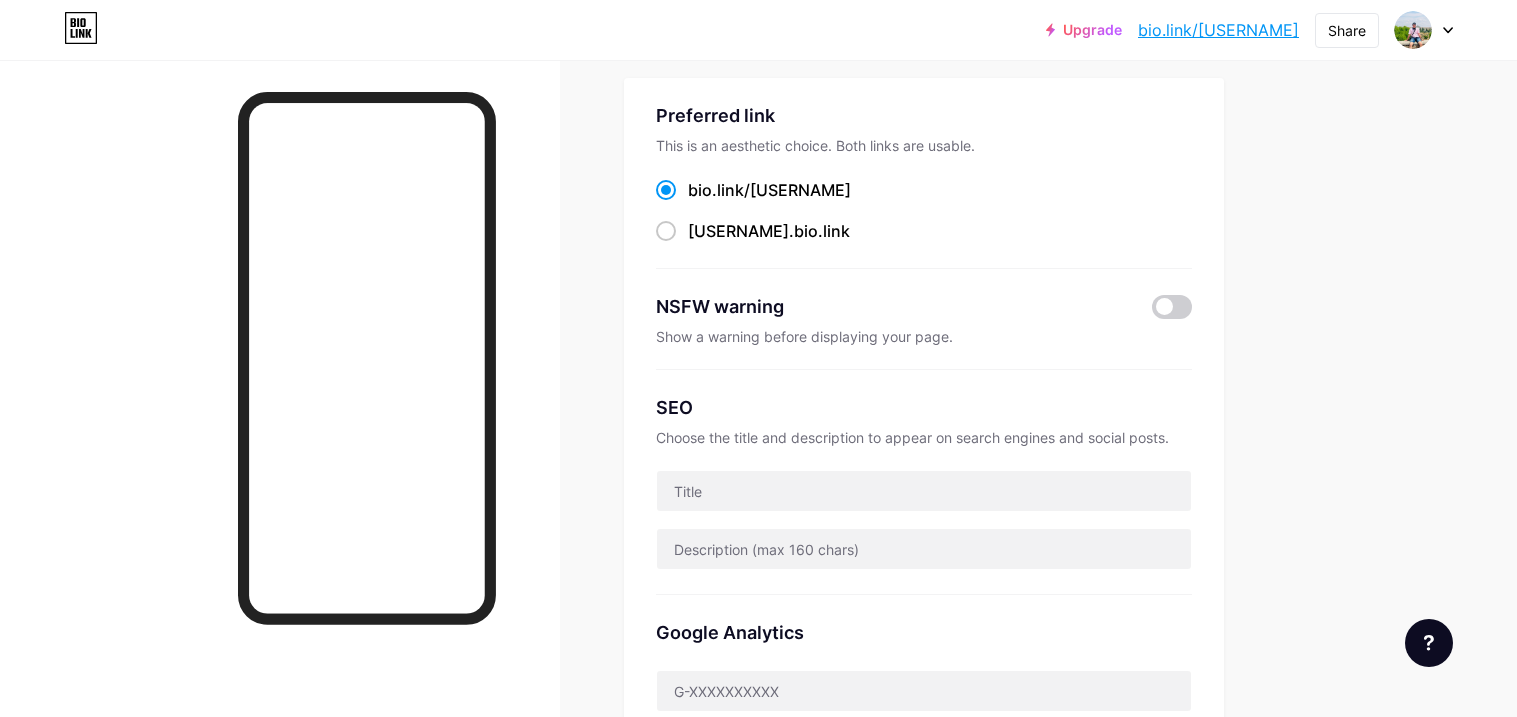 scroll, scrollTop: 0, scrollLeft: 0, axis: both 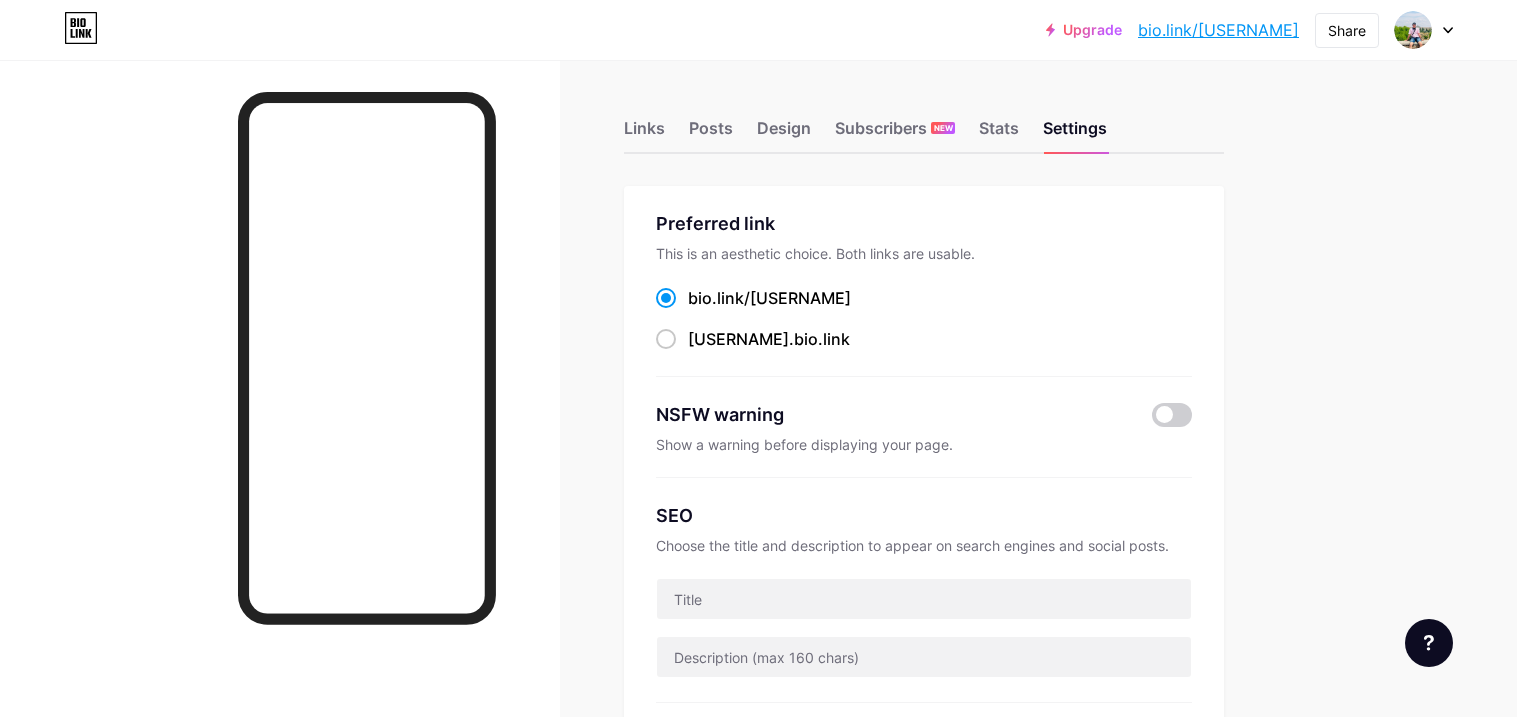 click on "Links Posts Design Subscribers NEW Stats Settings Preferred link This is an aesthetic choice. Both links are usable. bio.link/ [USERNAME] [USERNAME] .bio.link NSFW warning Show a warning before displaying your page. SEO Choose the title and description to appear on search engines and social posts. Google Analytics My username bio.link/ [USERNAME] Pro Links PRO Custom Domain Try your own custom domain eg: jaseem.com Set up domain Emoji link Add emojis to your link eg: bio.link/😄😭🥵 Create Go to Help Center to learn more or to contact support. Changes saved Feature requests Help center Contact support" at bounding box center [654, 813] 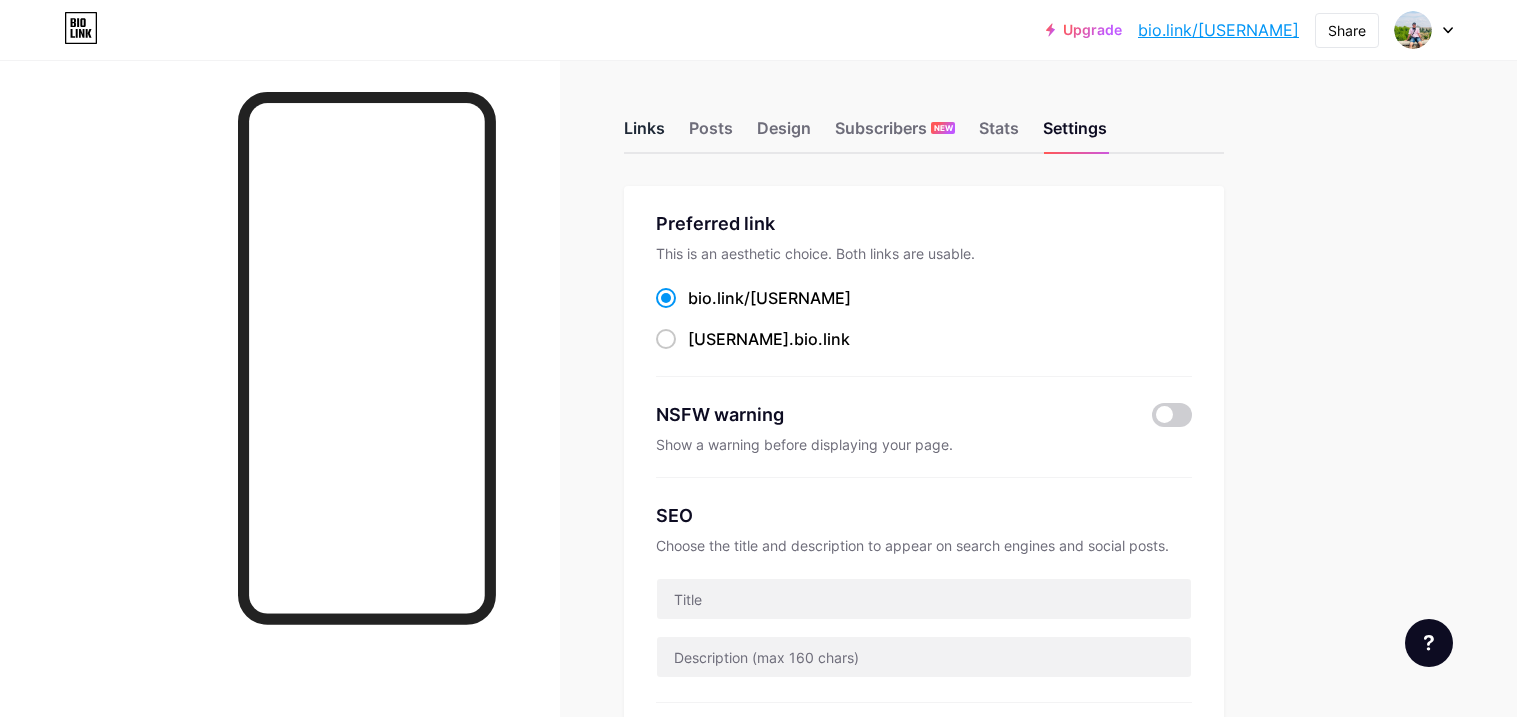 click on "Links" at bounding box center (644, 134) 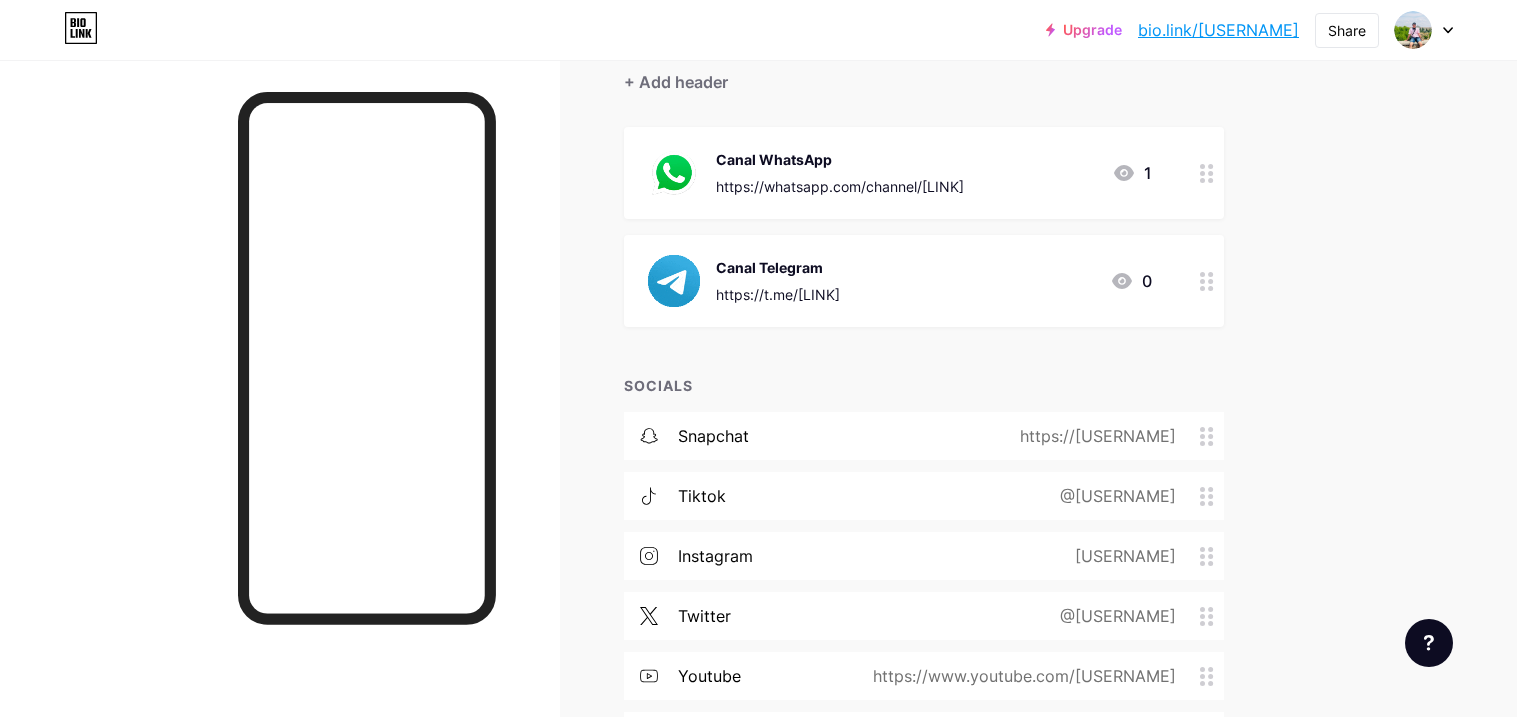 scroll, scrollTop: 0, scrollLeft: 0, axis: both 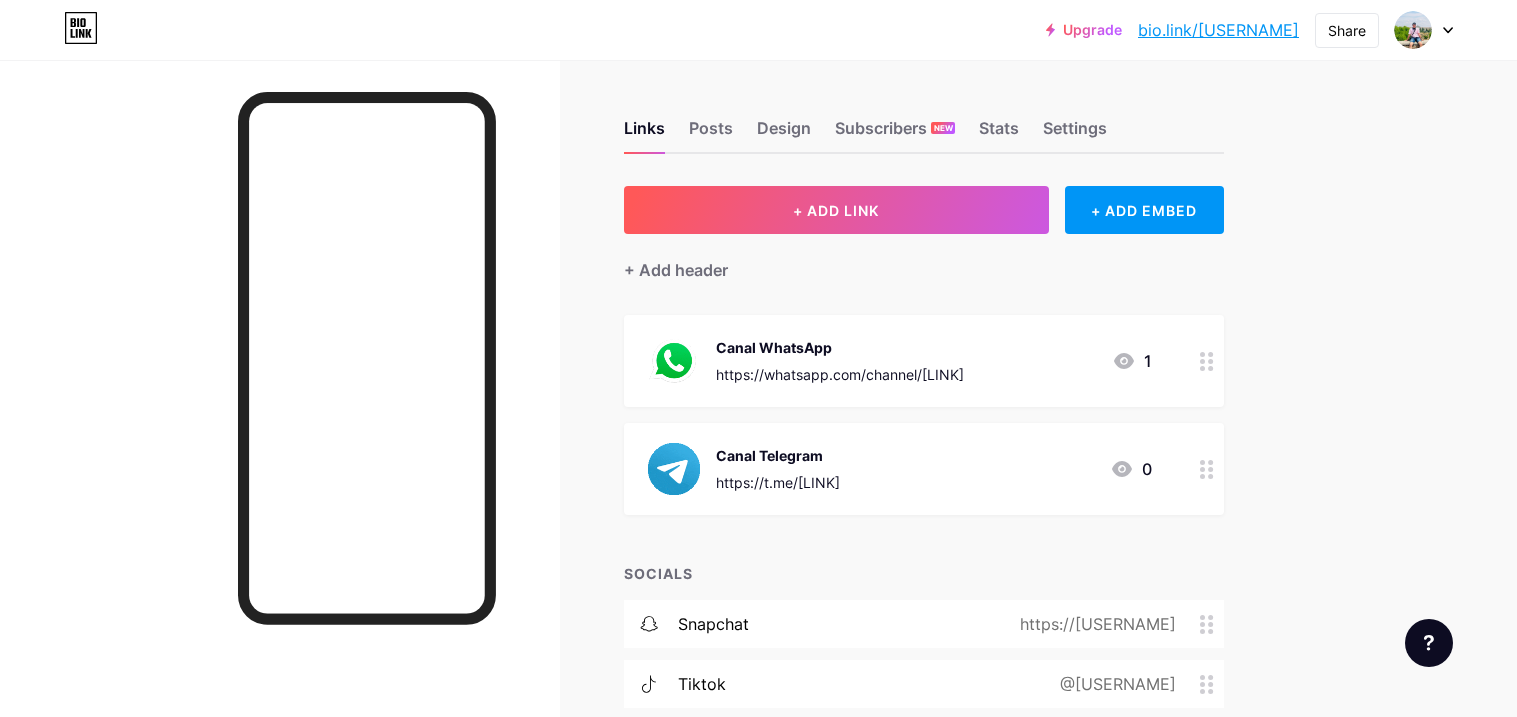 click on "Links
Posts
Design
Subscribers
NEW
Stats
Settings" at bounding box center [924, 119] 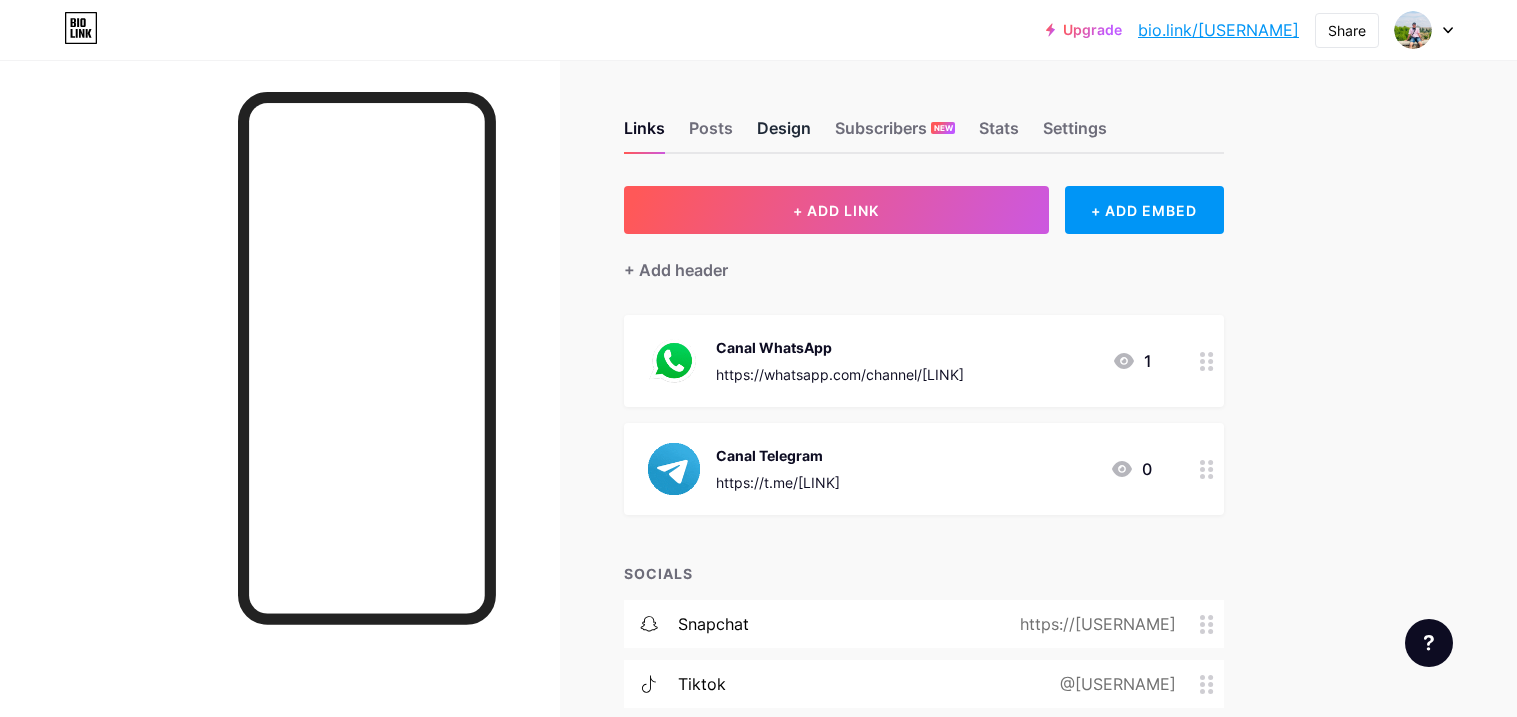 click on "Design" at bounding box center (784, 134) 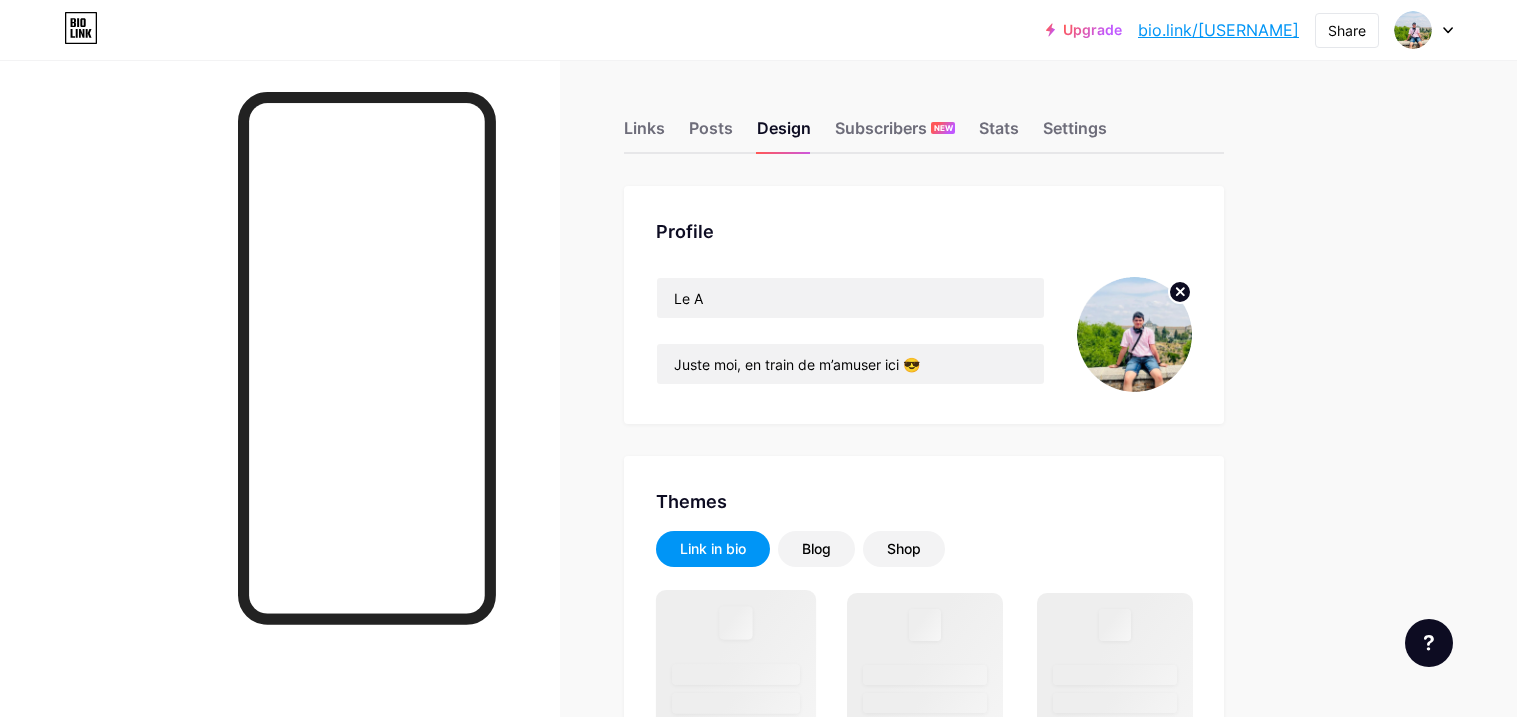 scroll, scrollTop: 414, scrollLeft: 0, axis: vertical 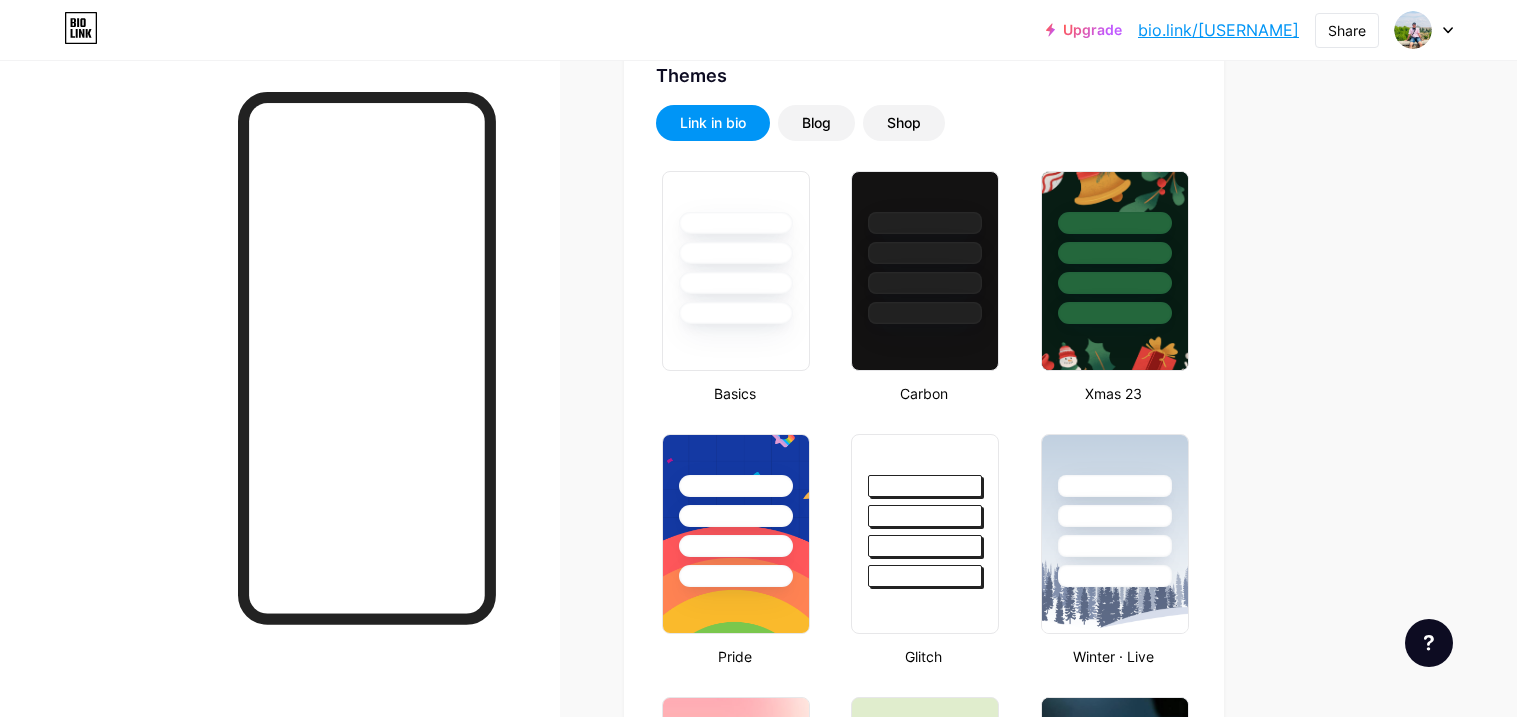type on "#000000" 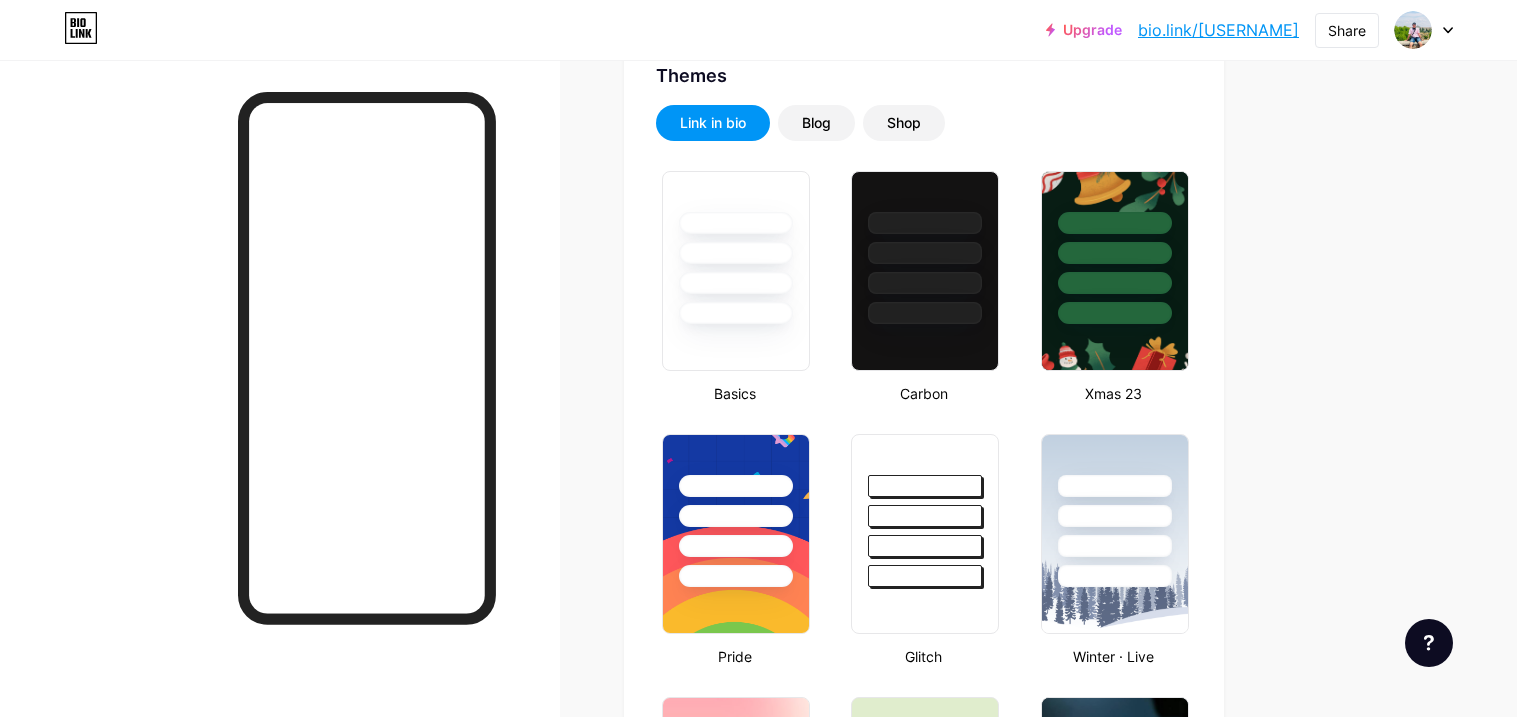 type on "#655dcb" 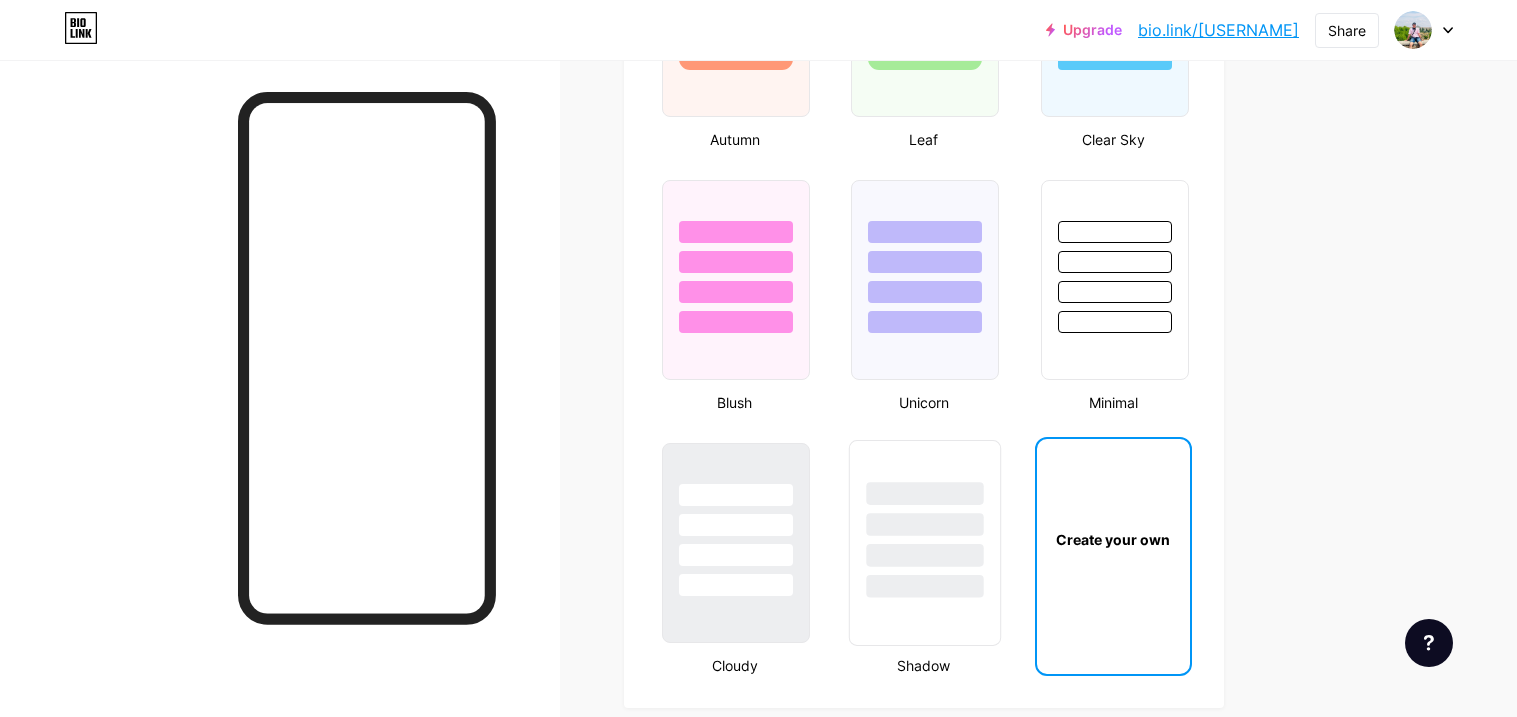 scroll, scrollTop: 2025, scrollLeft: 0, axis: vertical 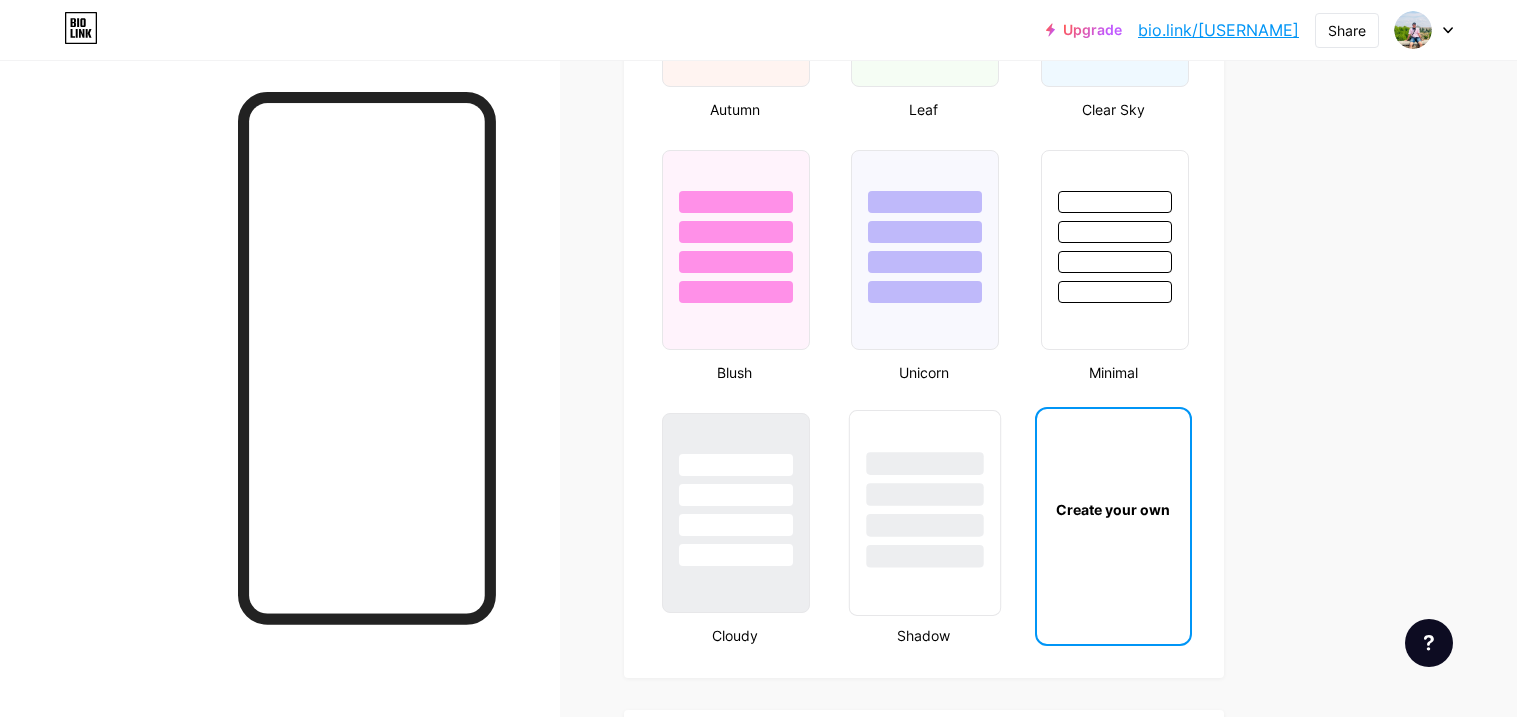 click at bounding box center [925, 525] 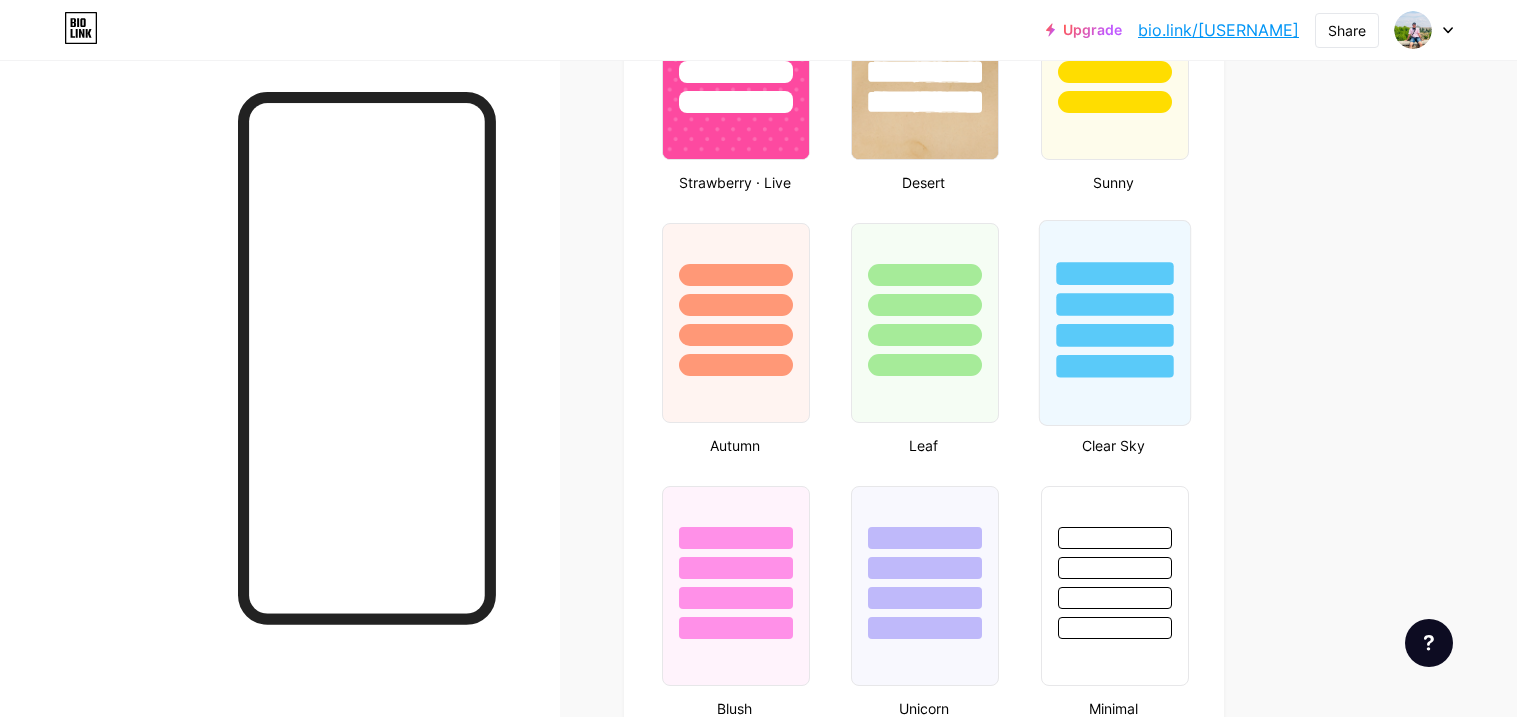 scroll, scrollTop: 1675, scrollLeft: 0, axis: vertical 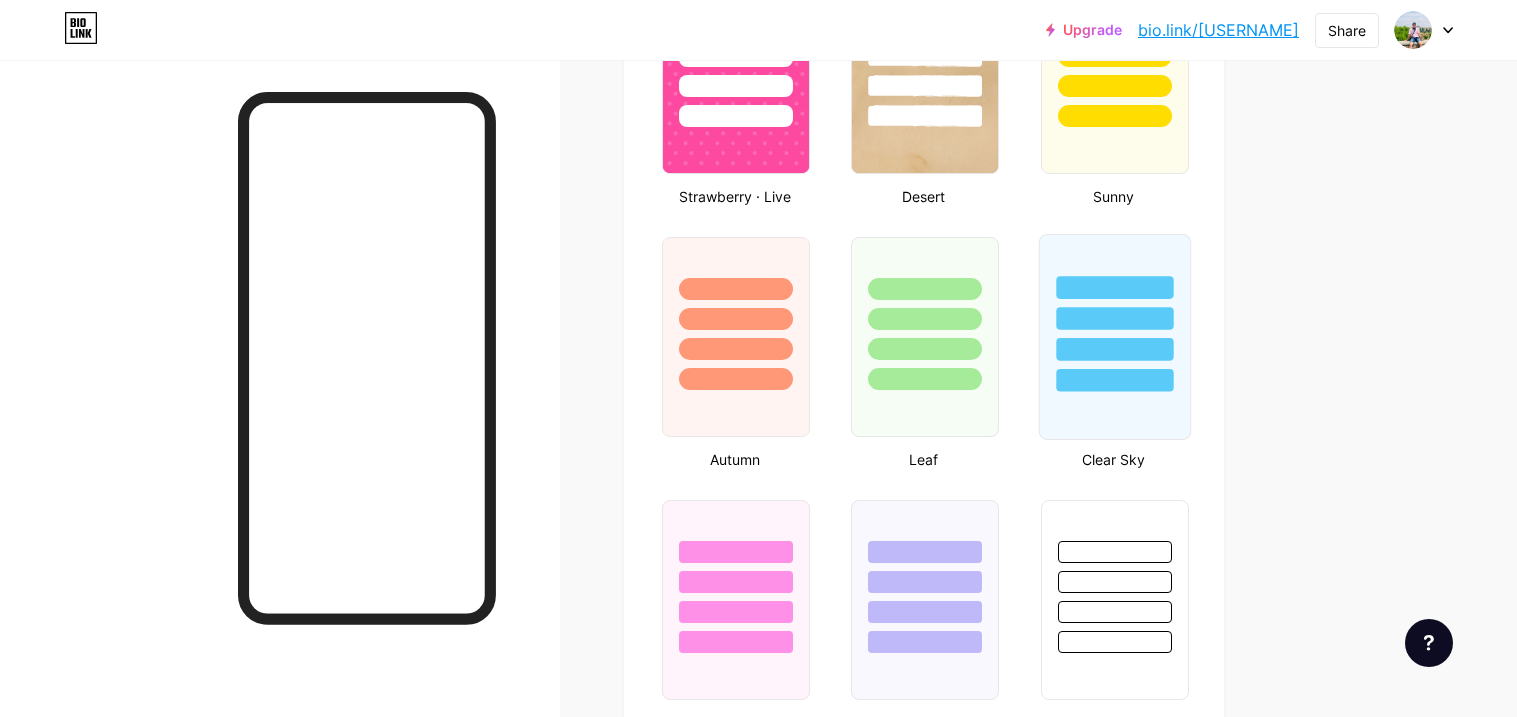 click at bounding box center [1114, 337] 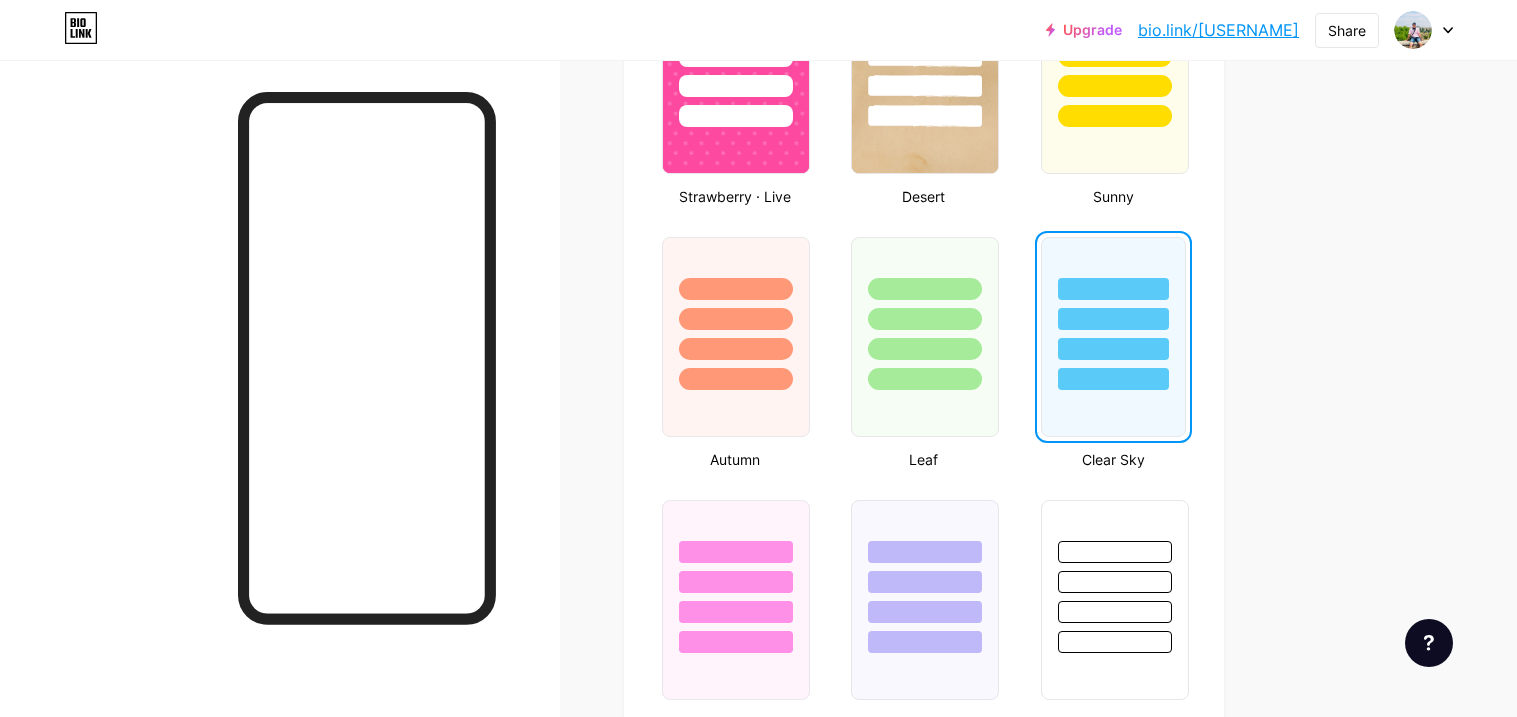click at bounding box center [1113, 337] 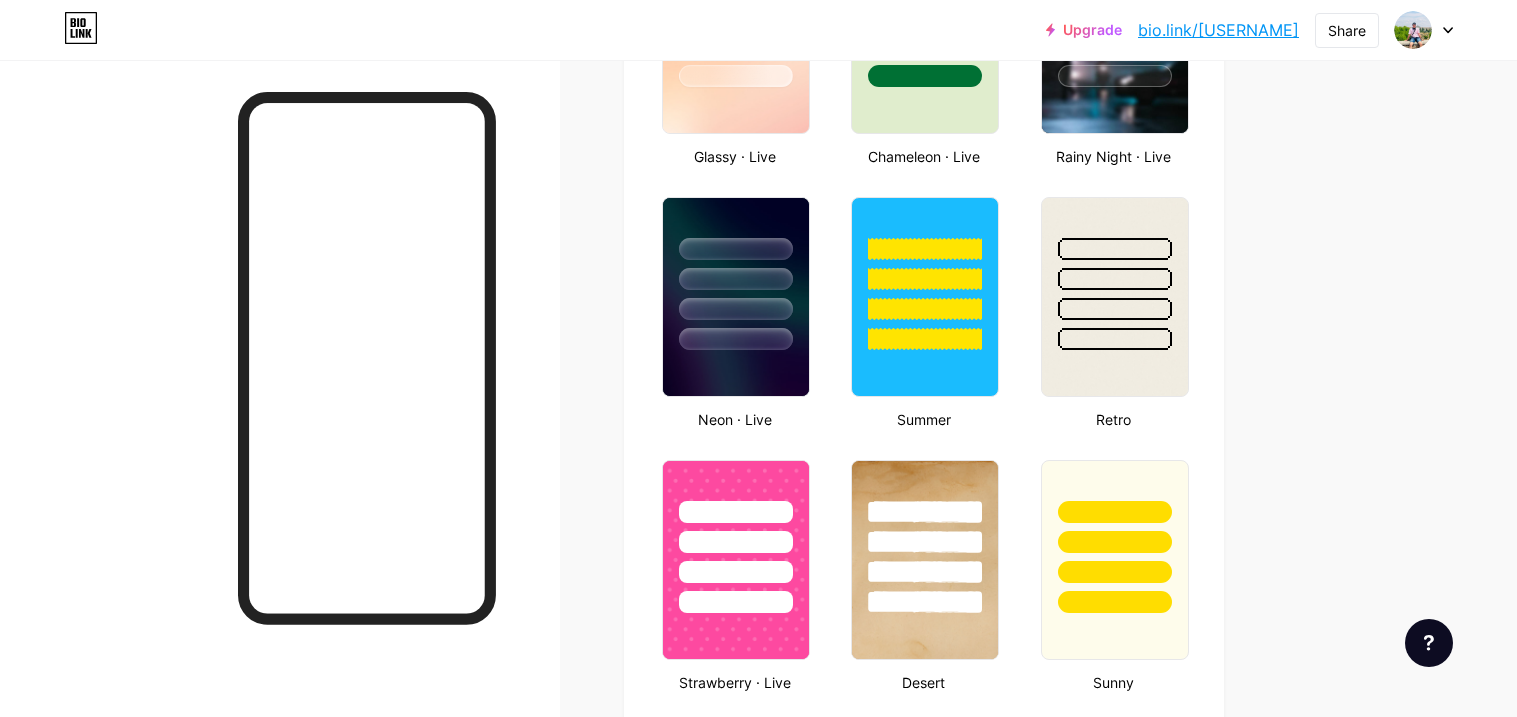 scroll, scrollTop: 1118, scrollLeft: 0, axis: vertical 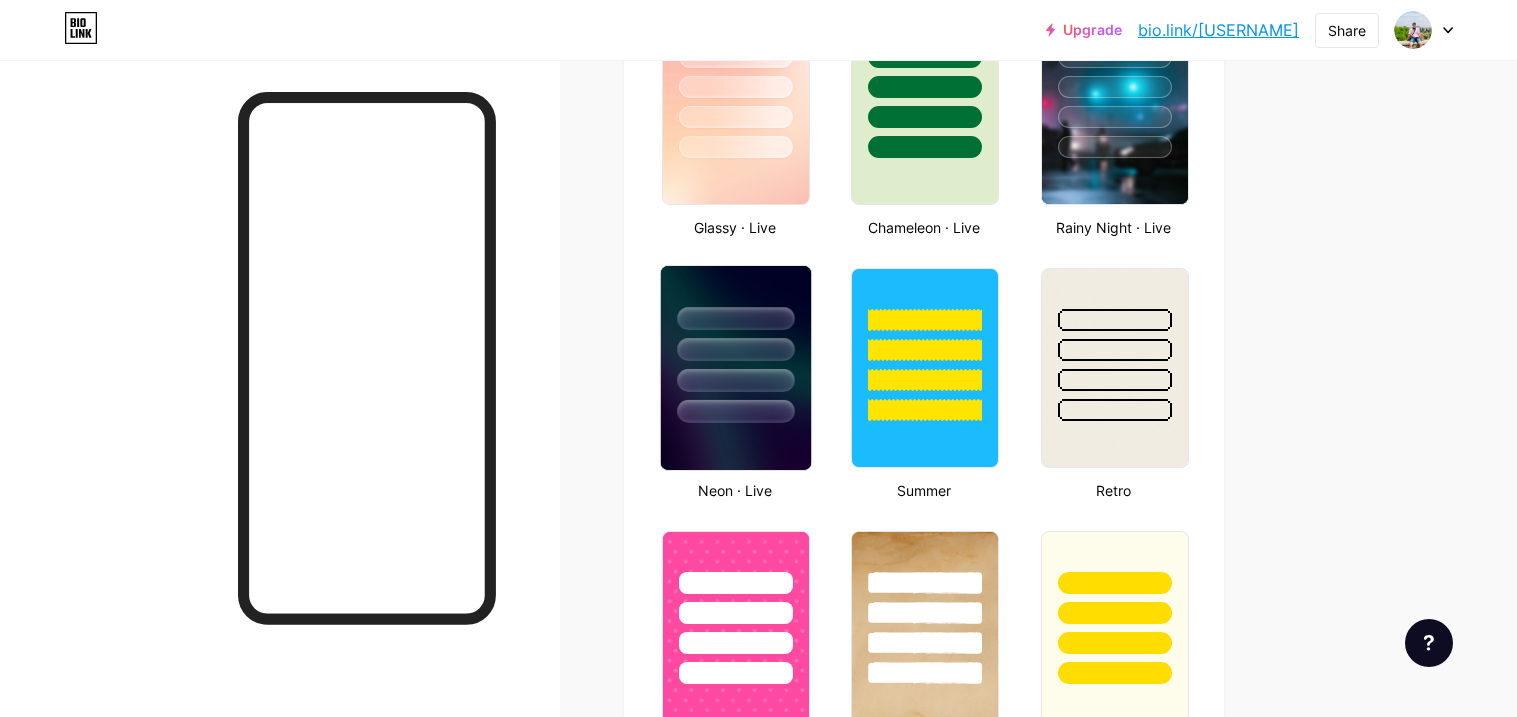 click at bounding box center [736, 344] 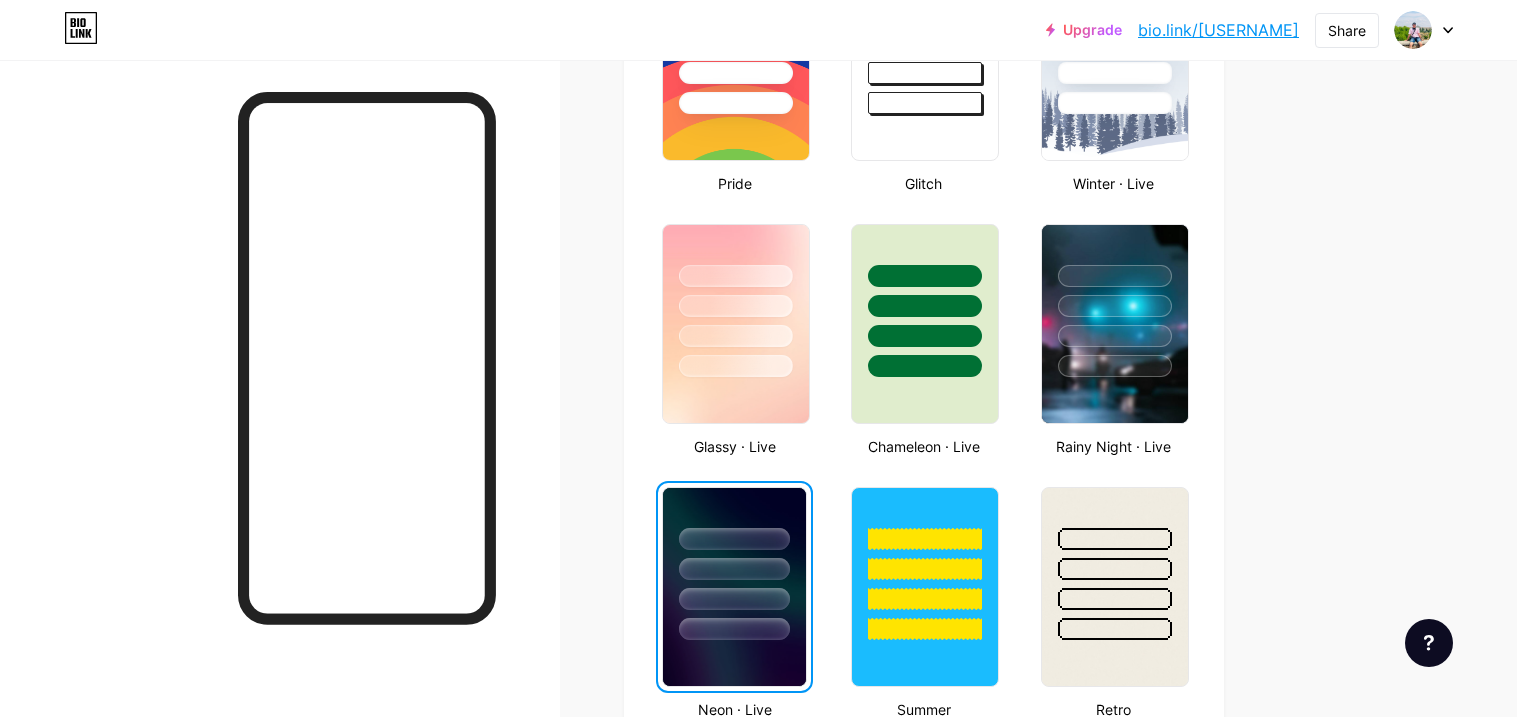scroll, scrollTop: 0, scrollLeft: 0, axis: both 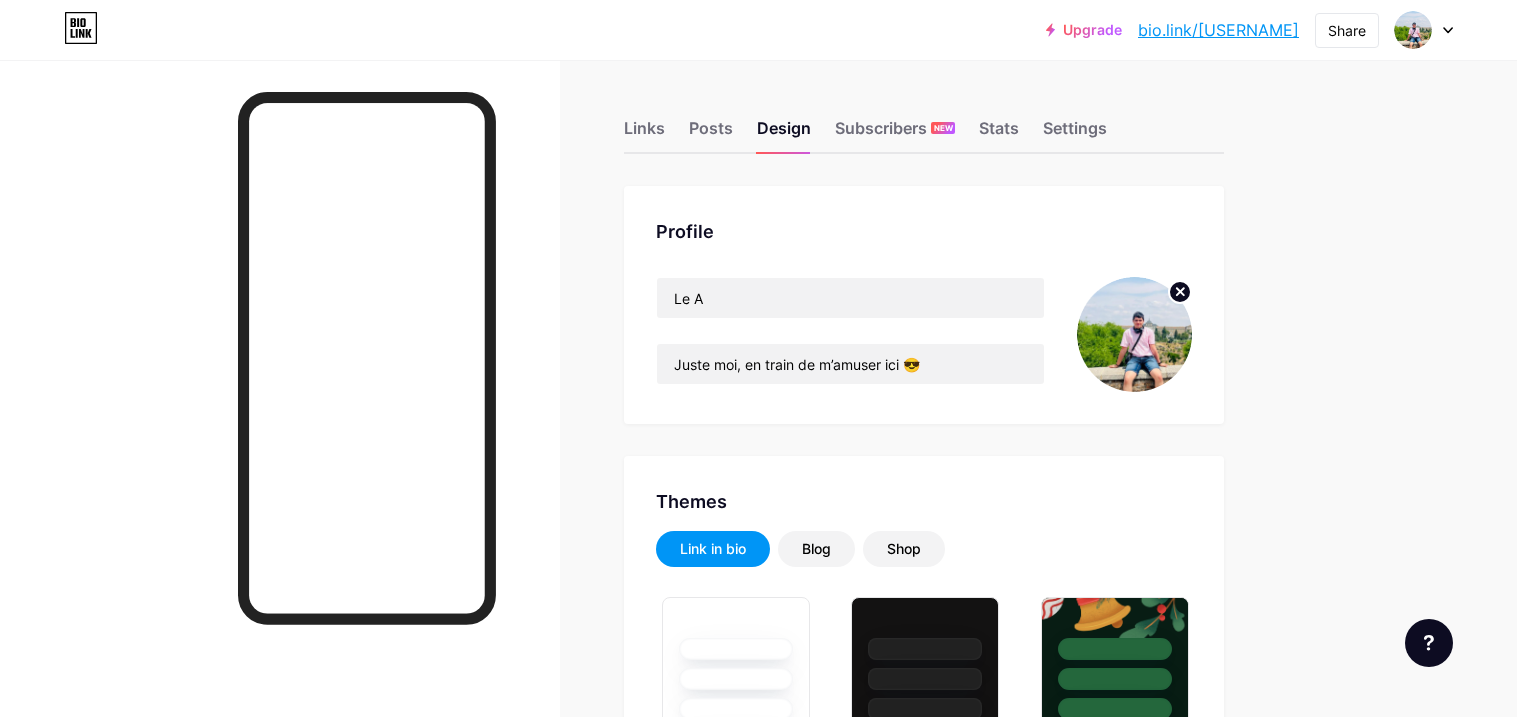 click at bounding box center [1134, 334] 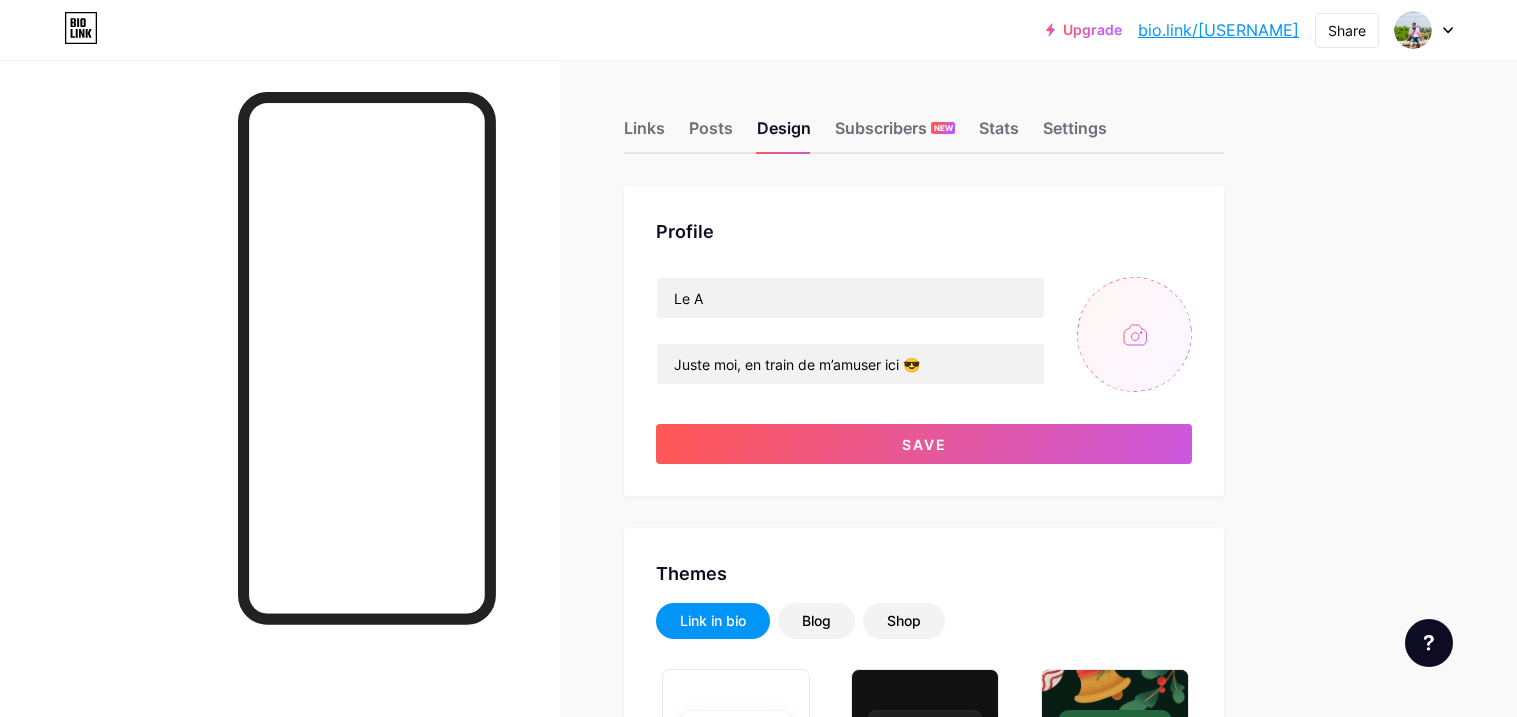 click at bounding box center [1134, 334] 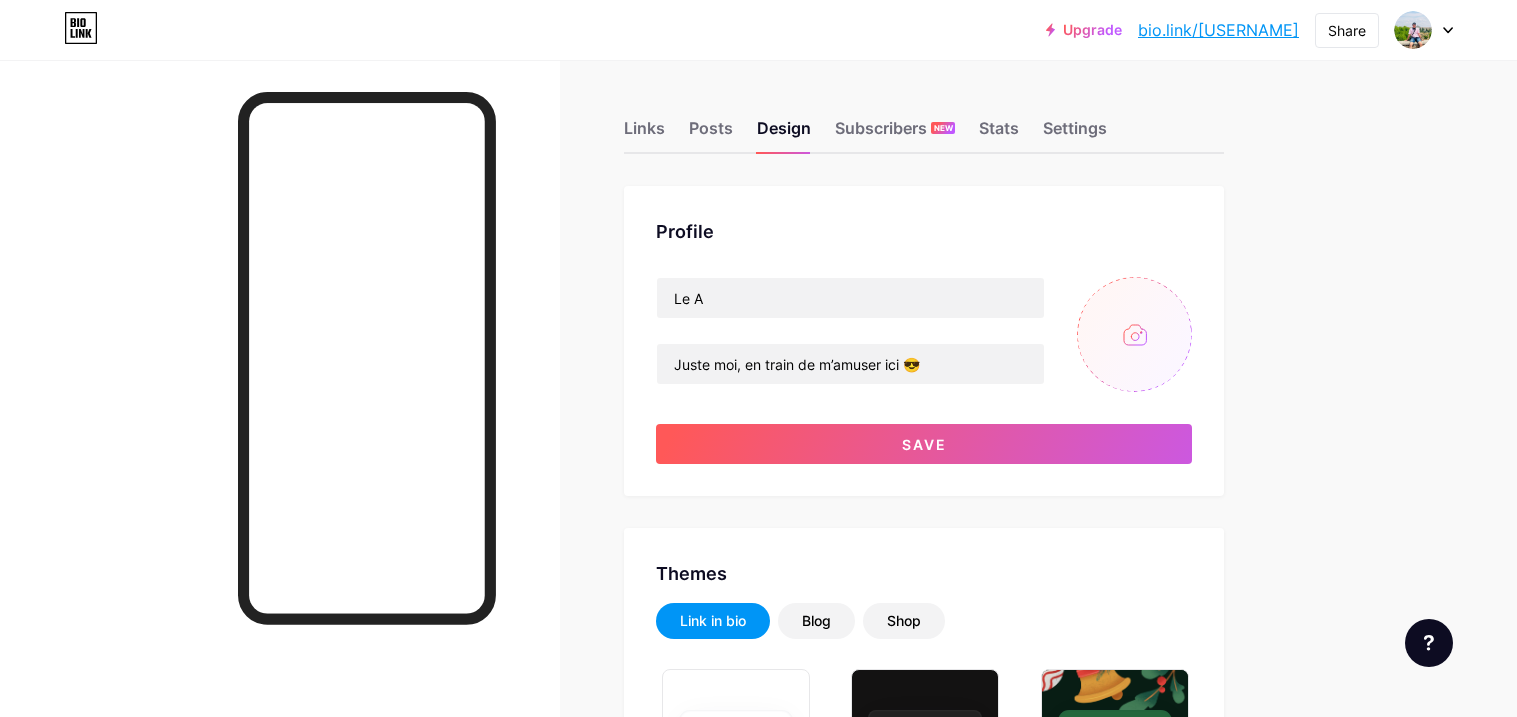 type on "C:\fakepath\WhatsApp Image 2025-08-04 at 11.44.40.jpeg" 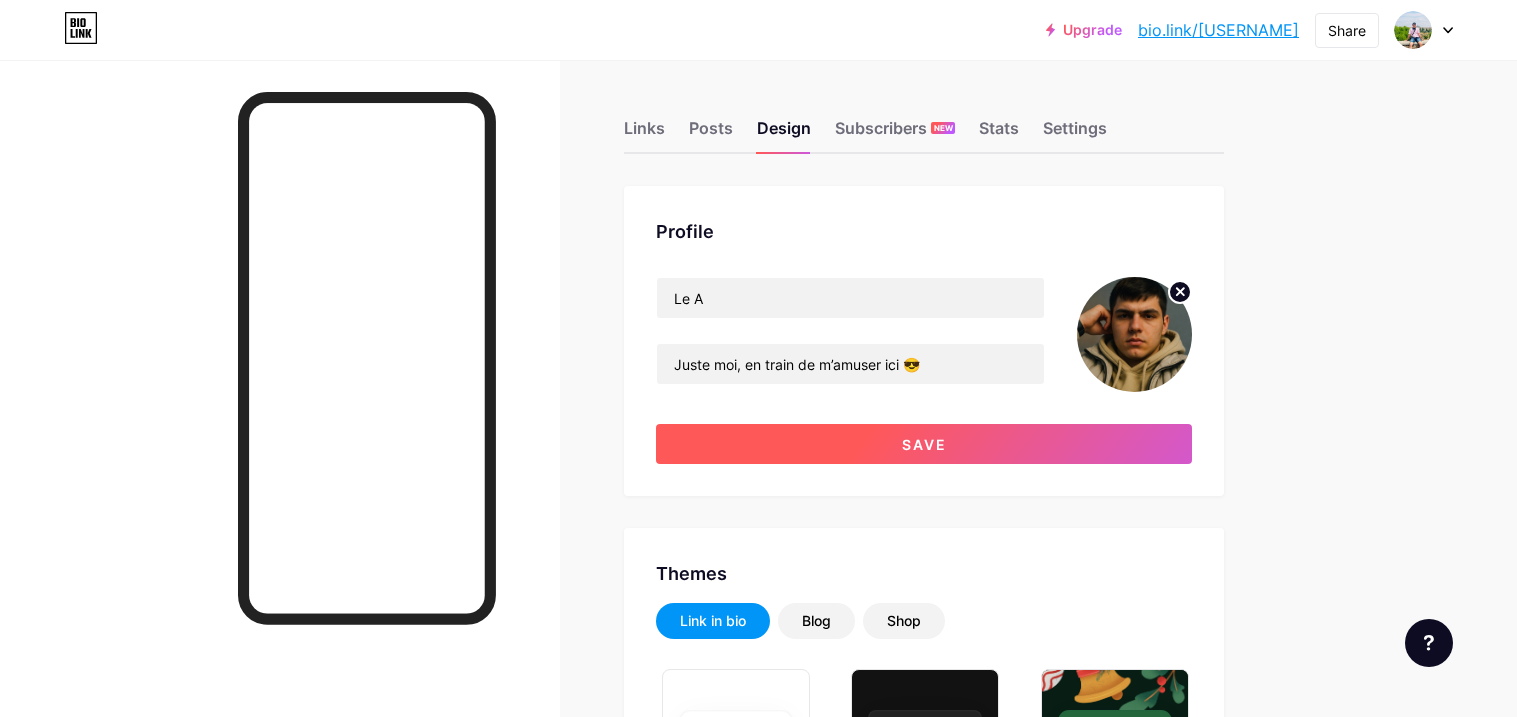 click on "Save" at bounding box center [924, 444] 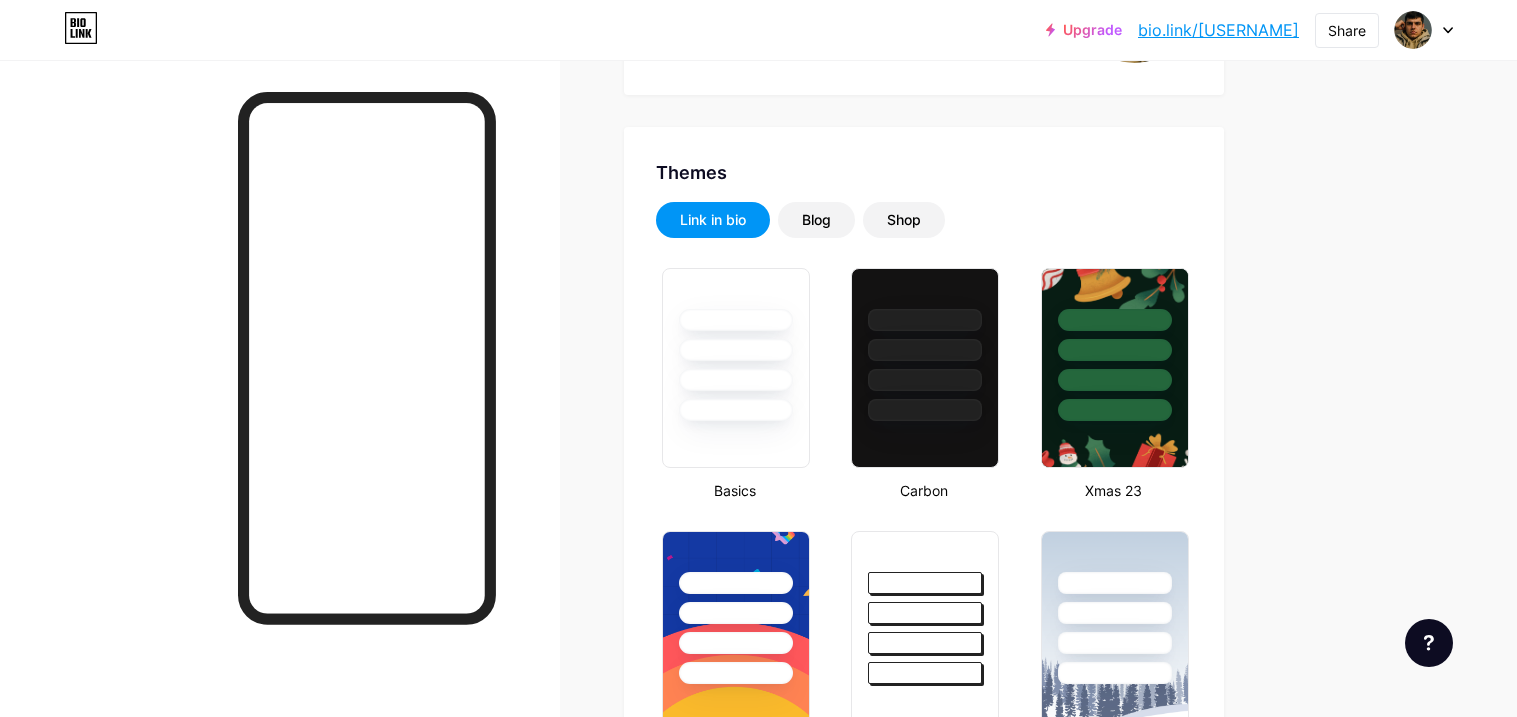 scroll, scrollTop: 0, scrollLeft: 0, axis: both 